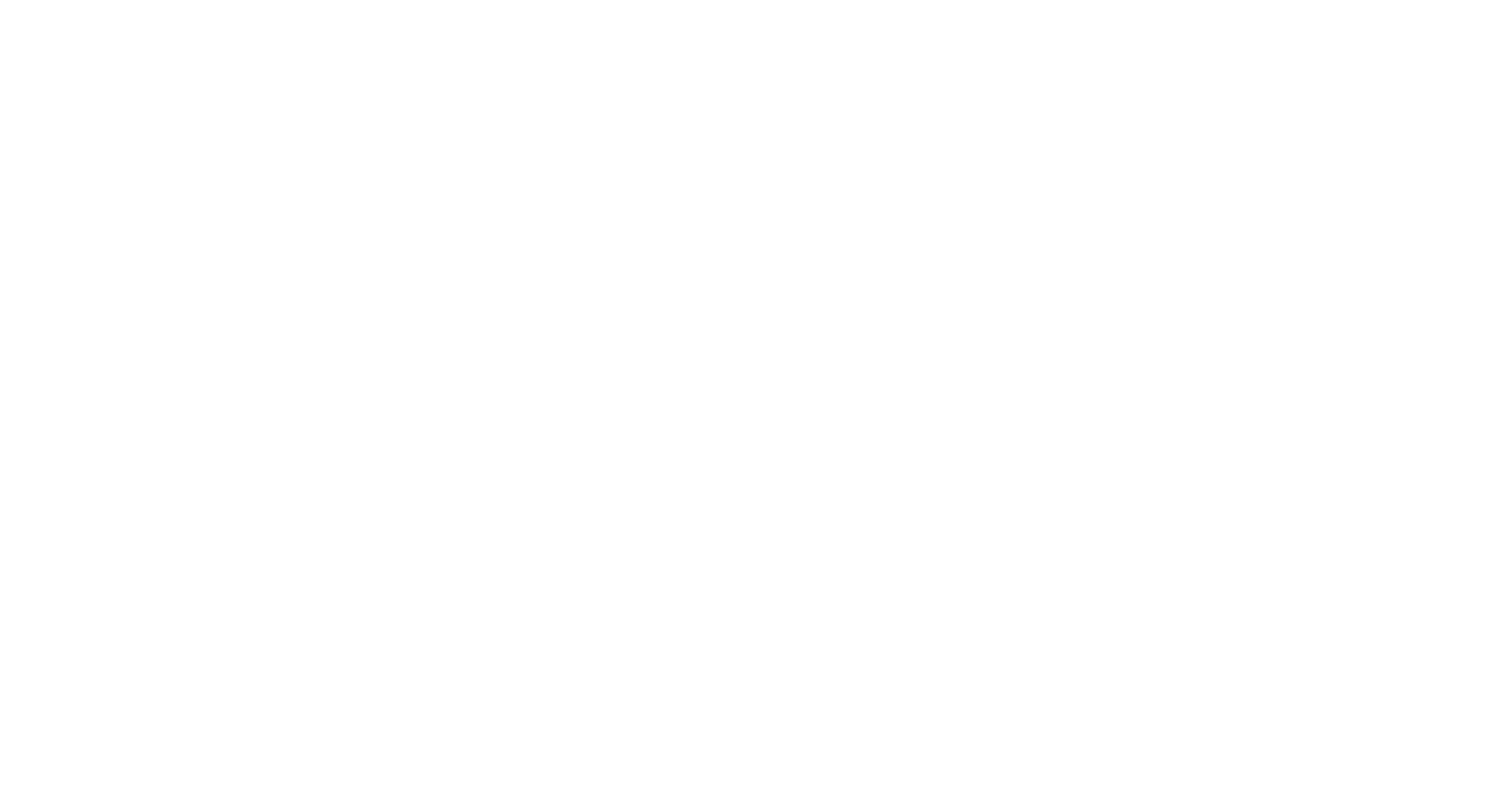 scroll, scrollTop: 0, scrollLeft: 0, axis: both 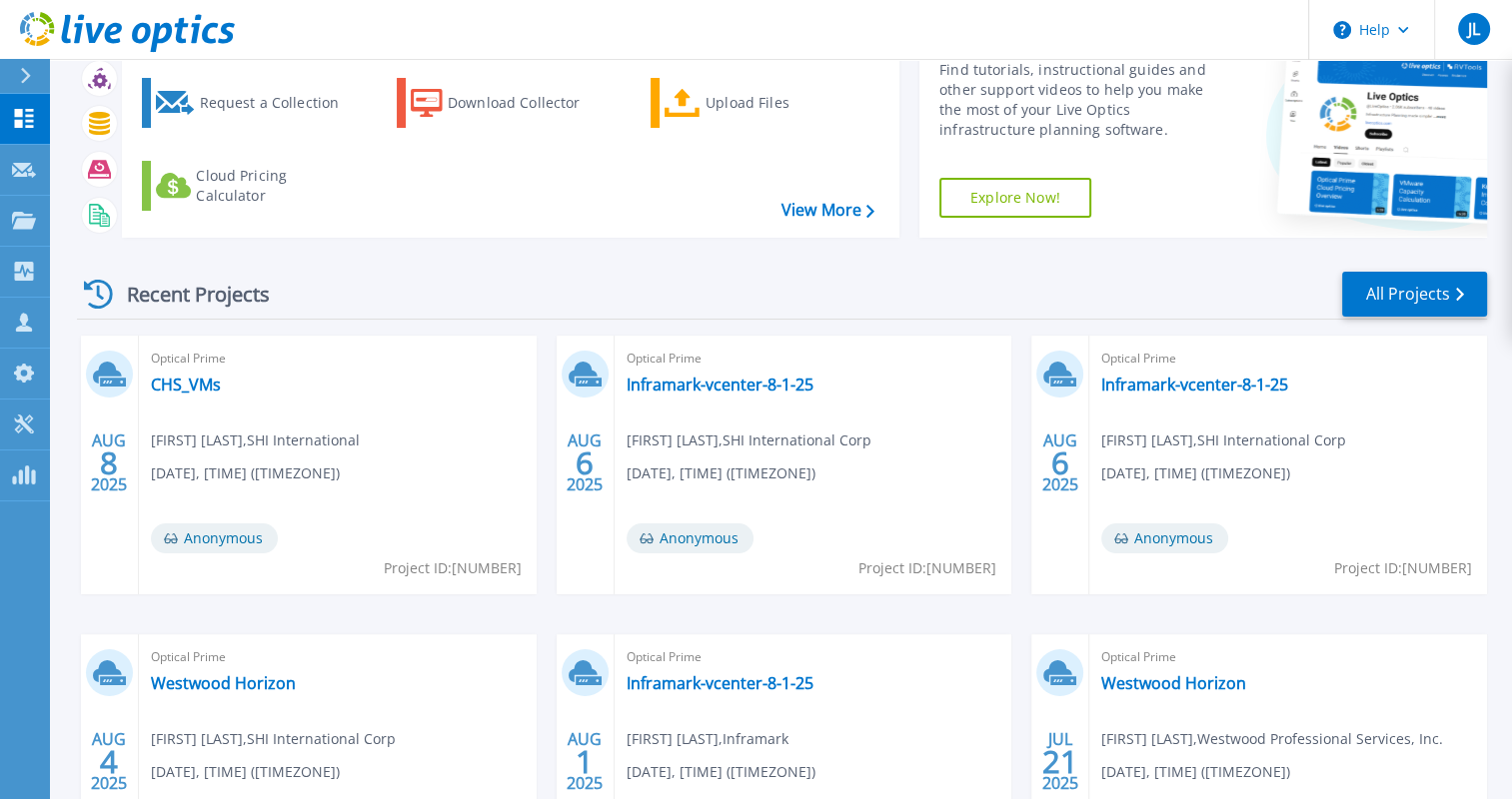 click on "Optical Prime CHS_VMs [FIRST] [LAST] , SHI International [DATE], [TIME] ([TIMEZONE]) Anonymous Project ID: [NUMBER]" at bounding box center [338, 464] 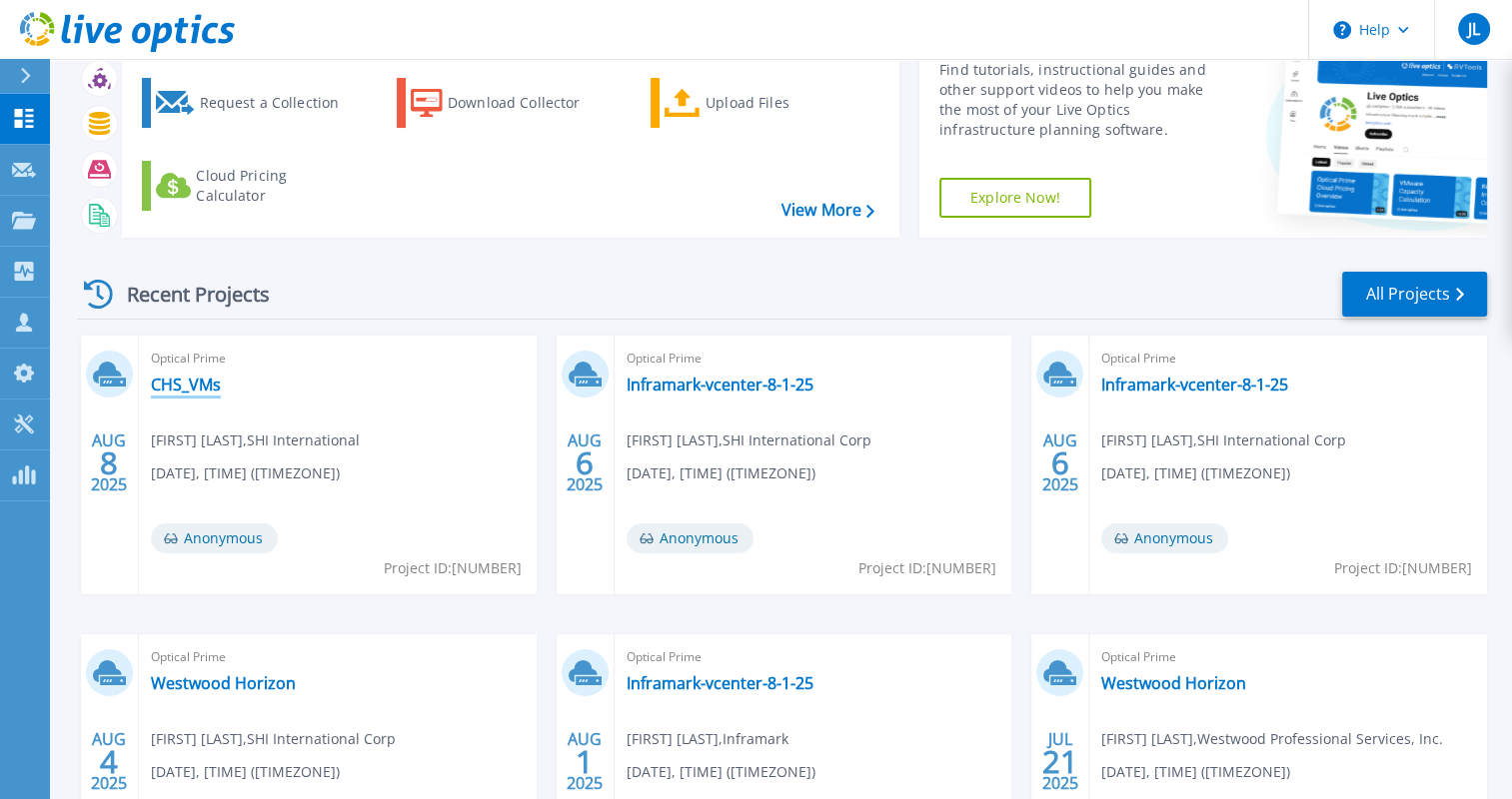 click on "CHS_VMs" at bounding box center [186, 385] 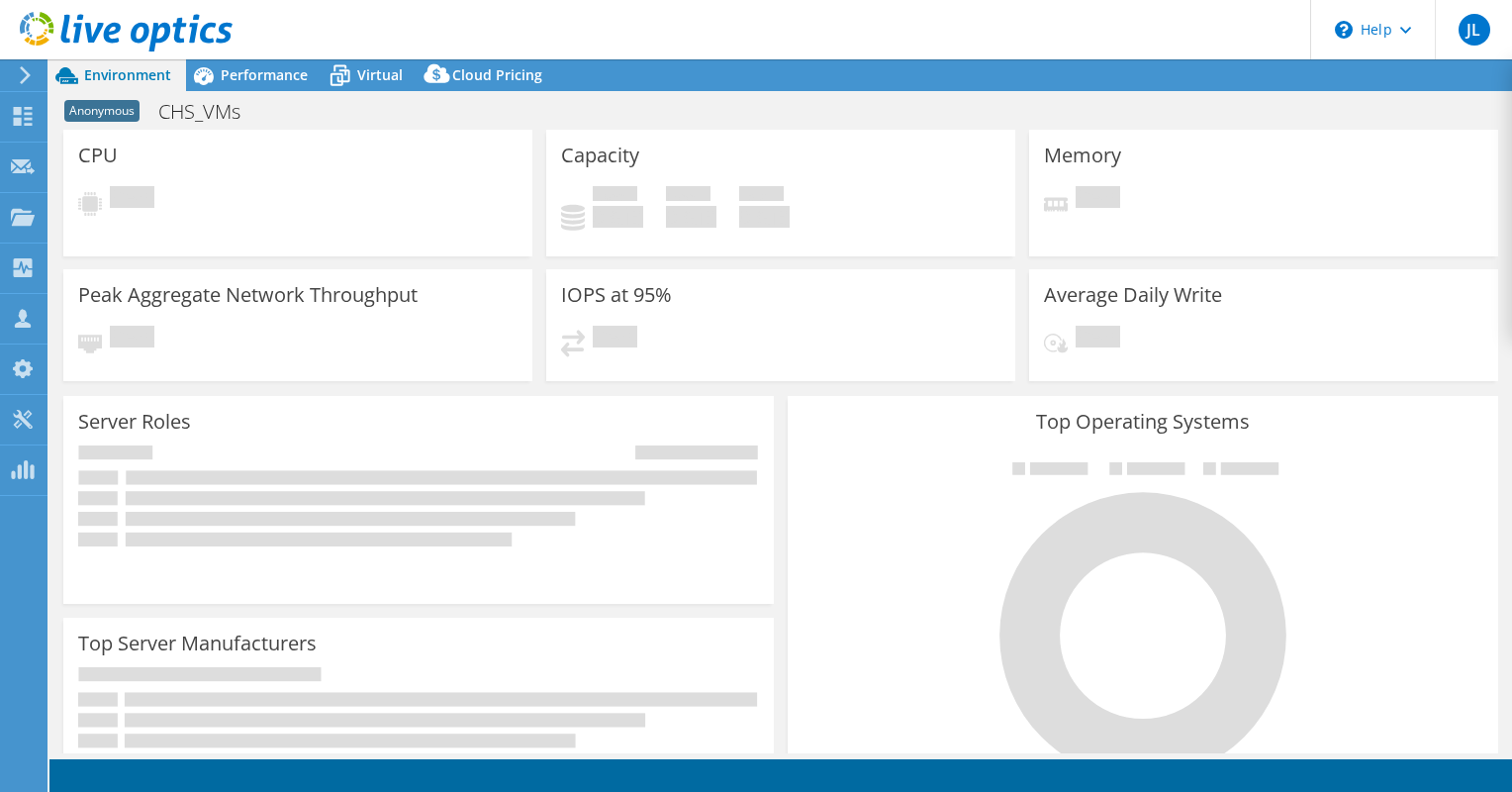 scroll, scrollTop: 0, scrollLeft: 0, axis: both 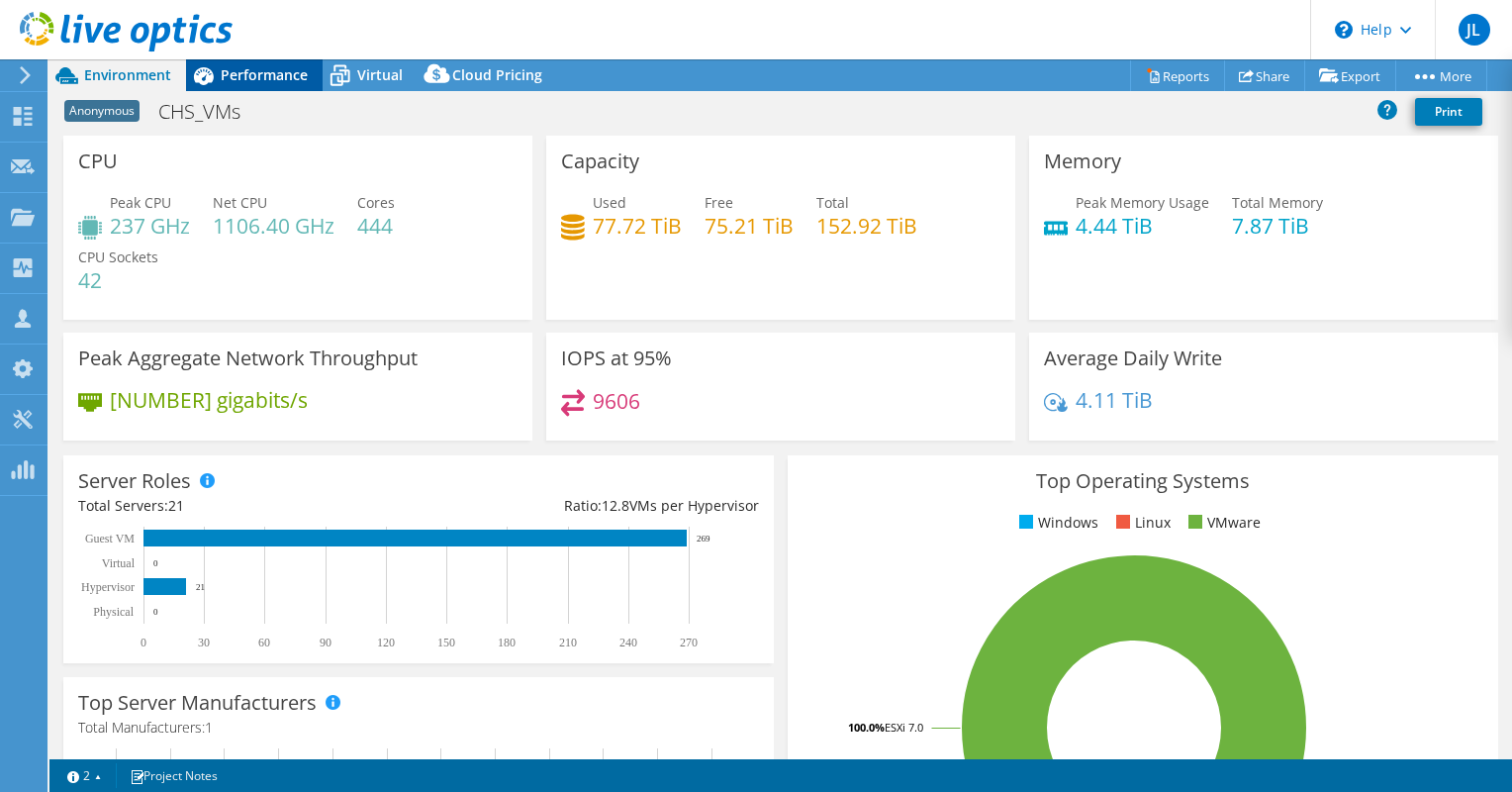 click on "Performance" at bounding box center [264, 74] 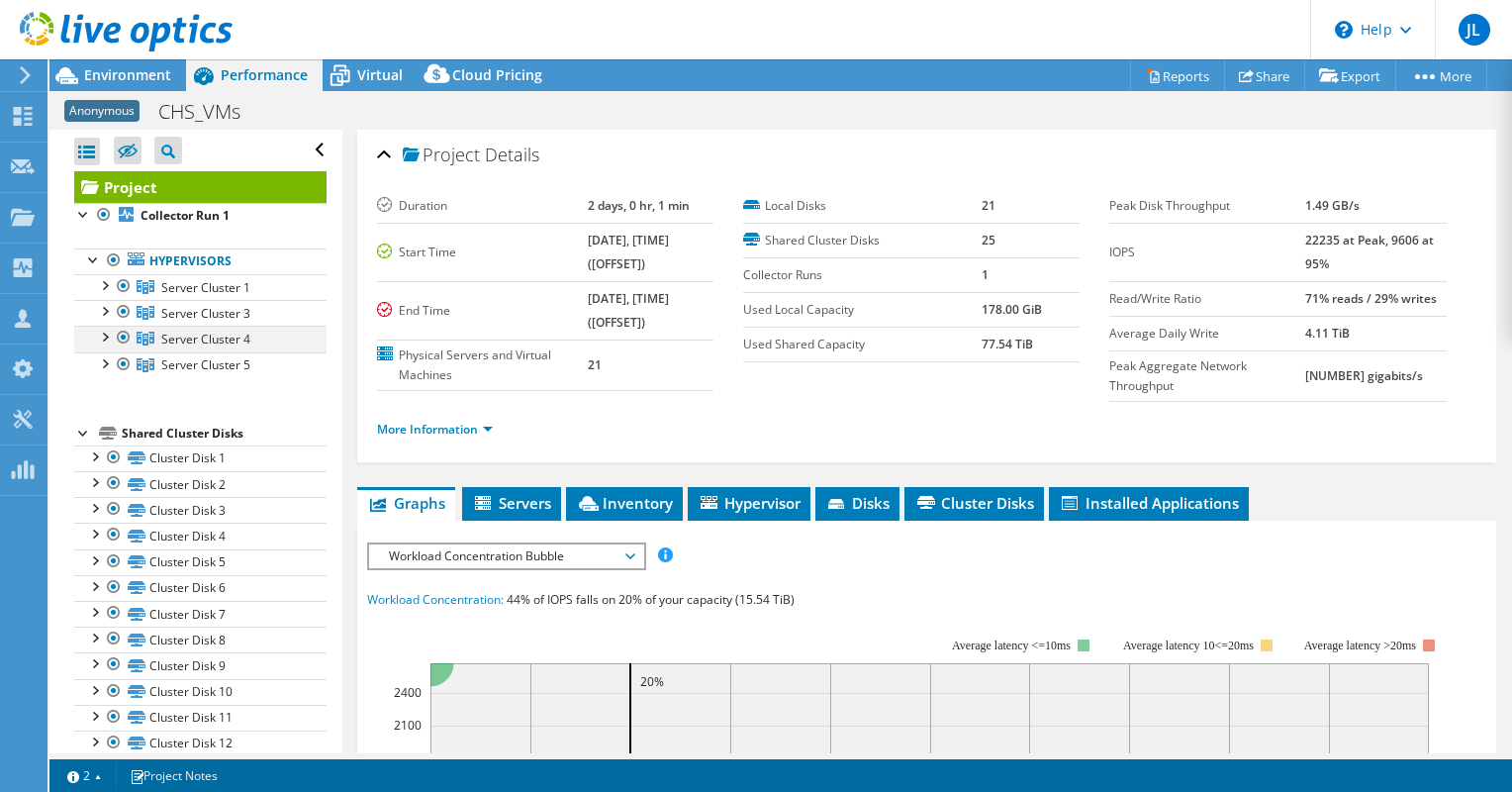click at bounding box center (104, 336) 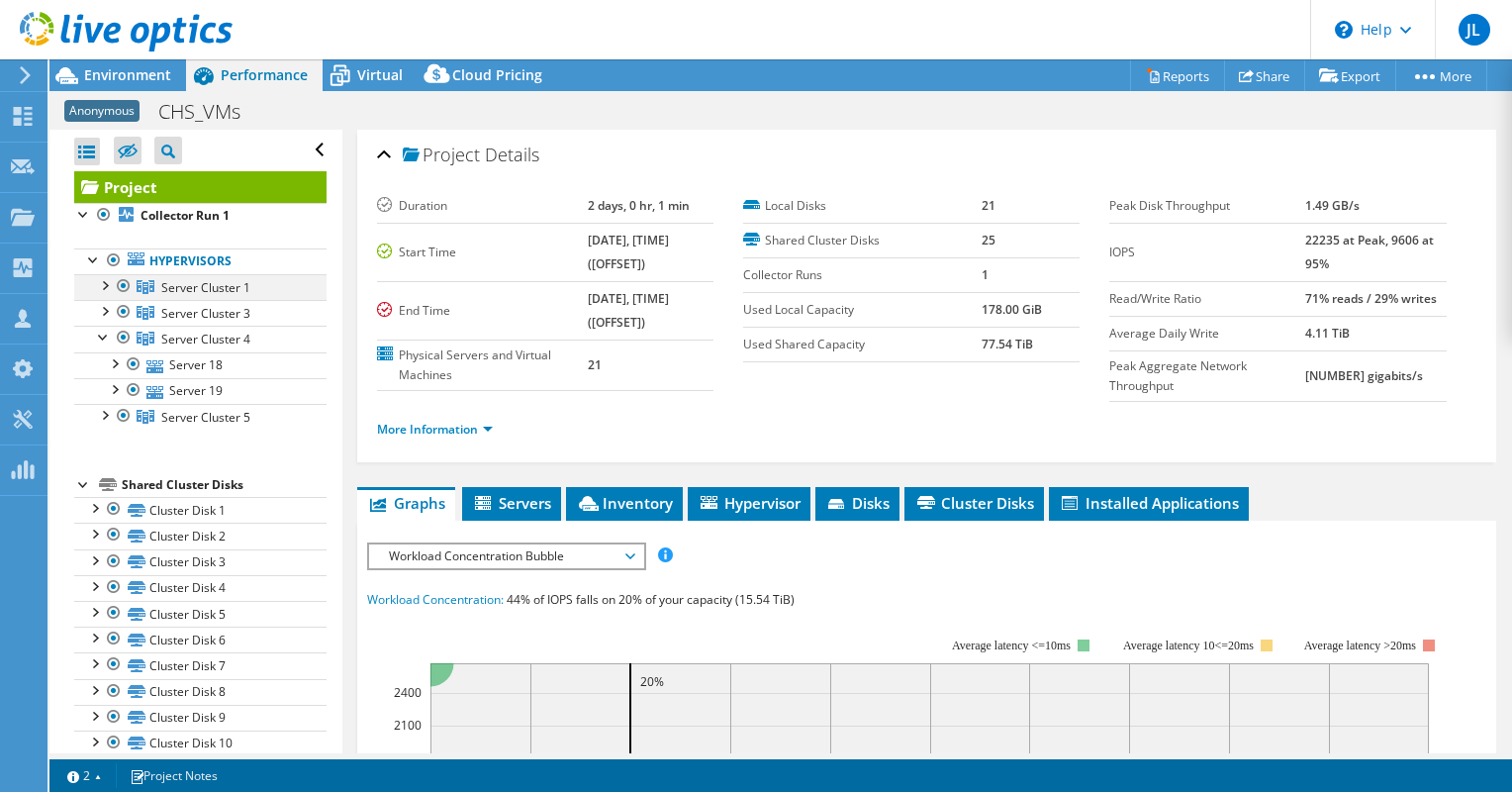 click at bounding box center (104, 284) 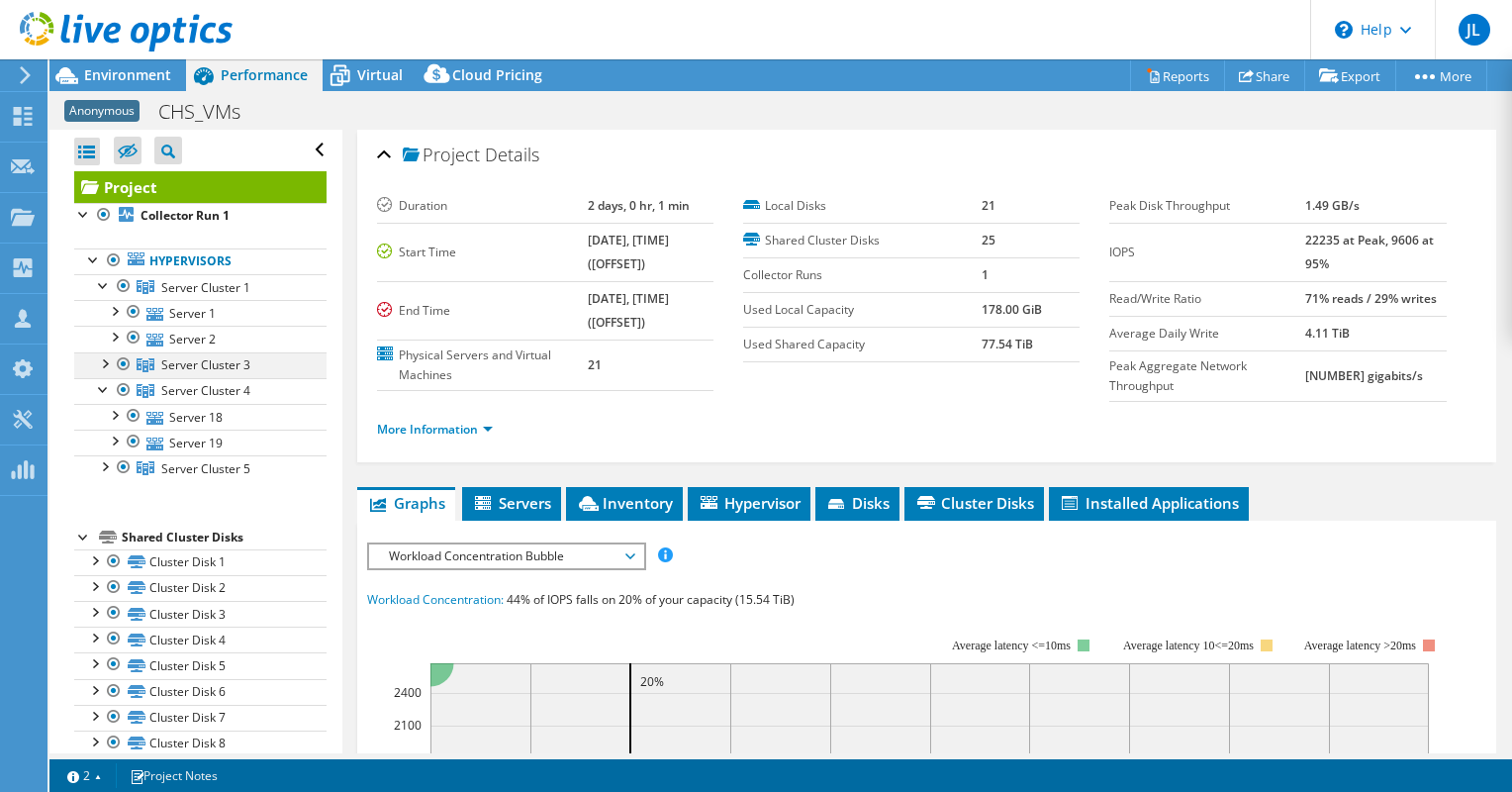 click at bounding box center (104, 362) 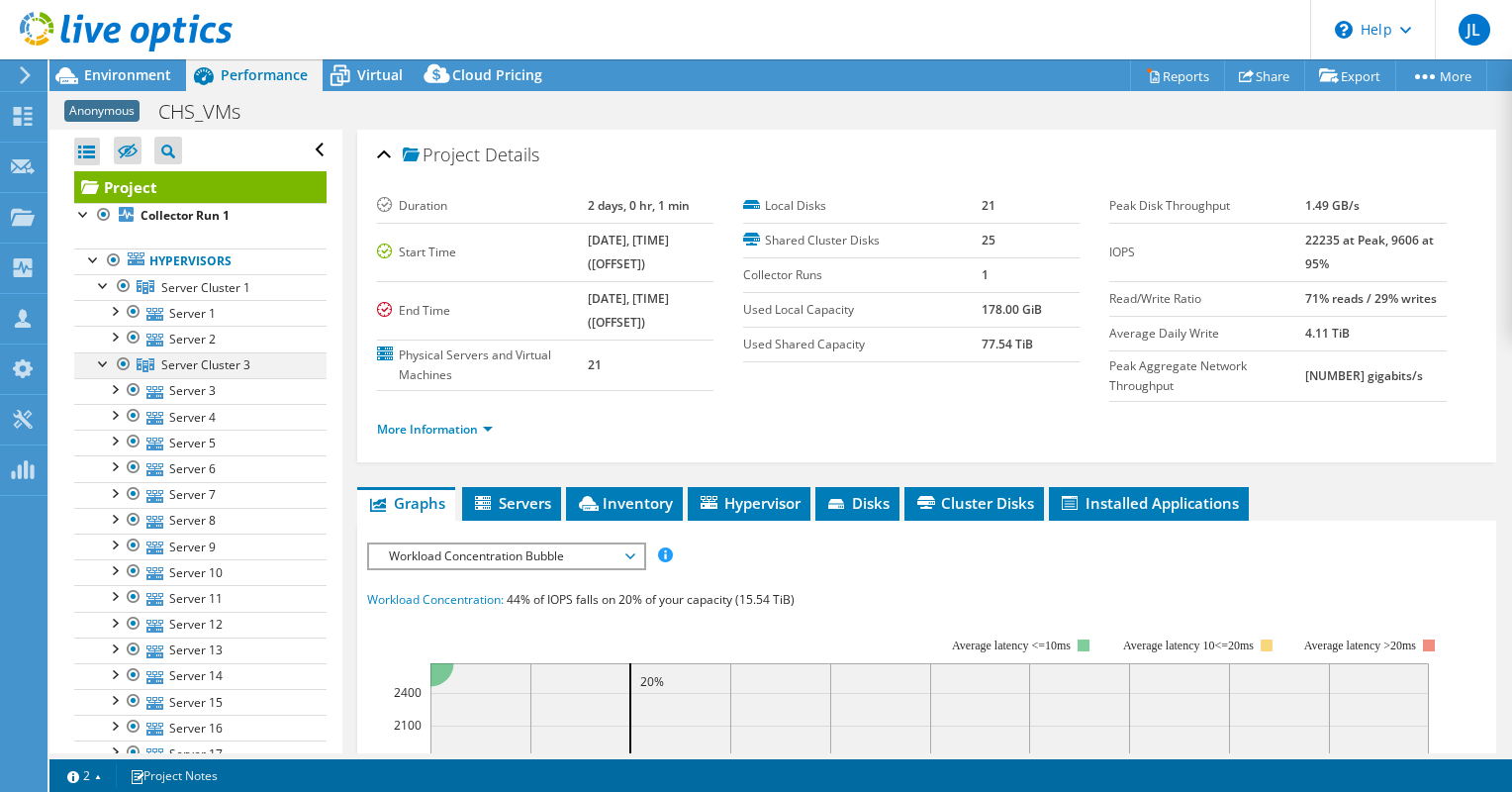 click at bounding box center [104, 362] 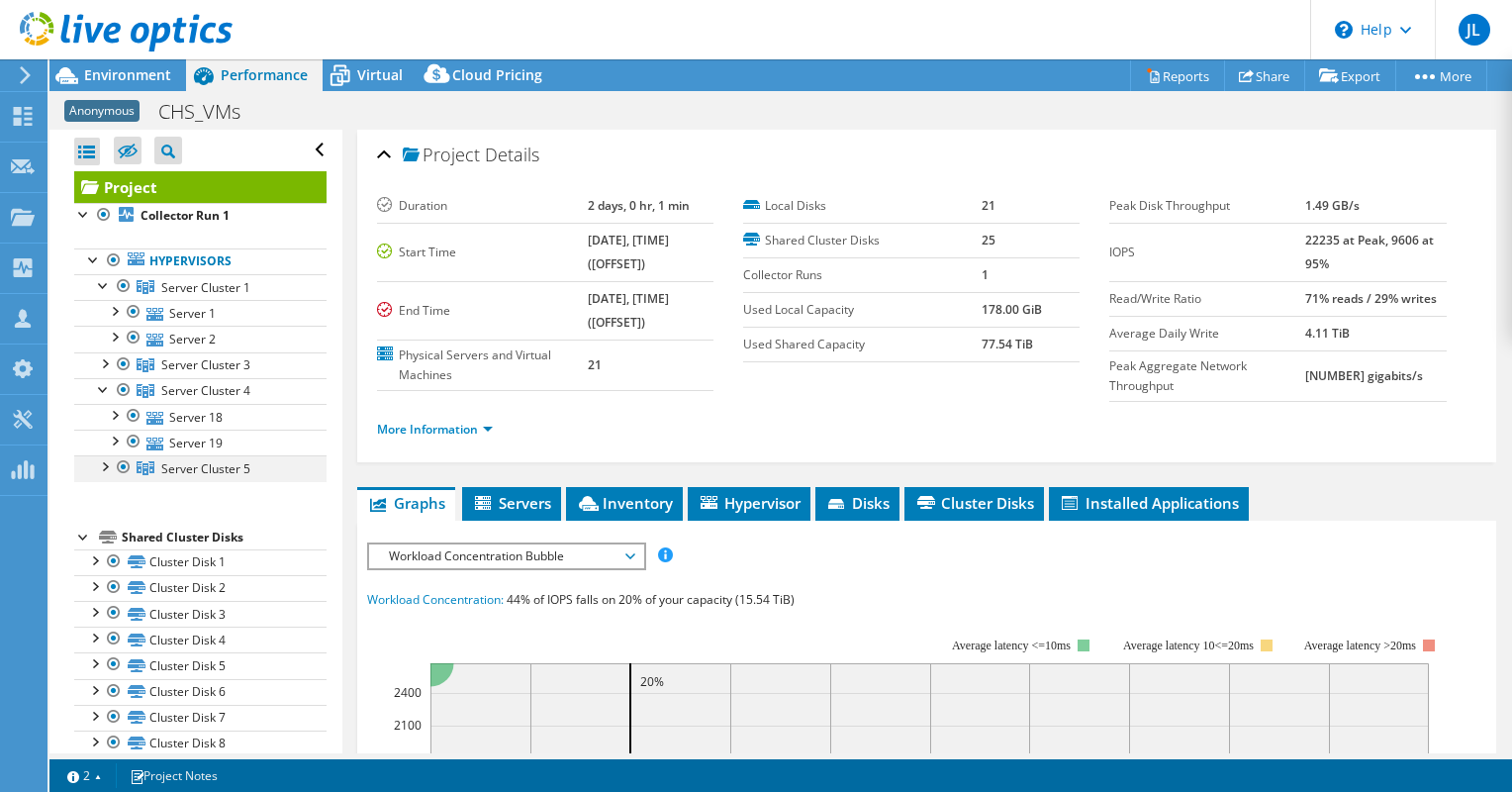 click at bounding box center (104, 465) 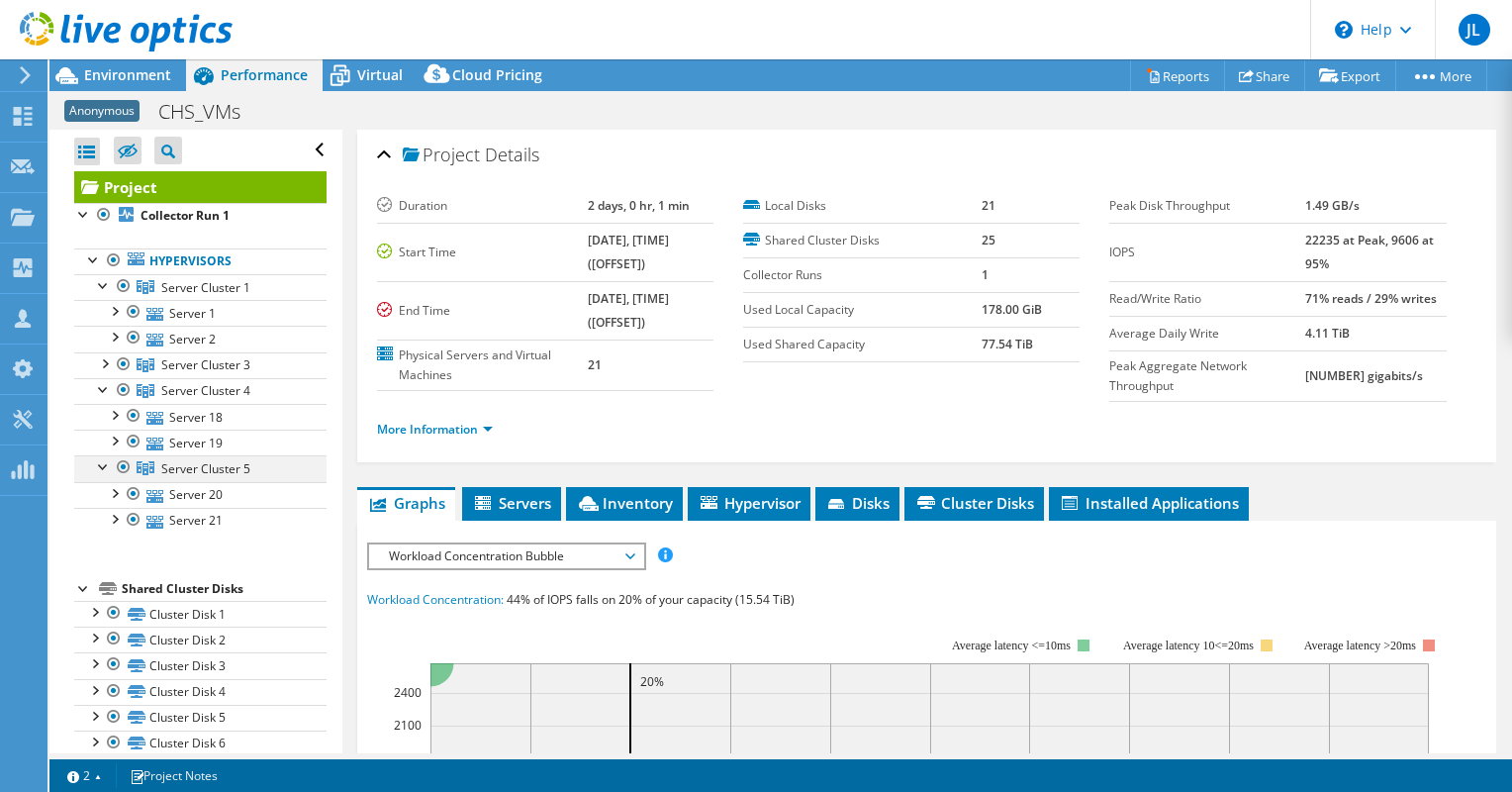 click at bounding box center (104, 465) 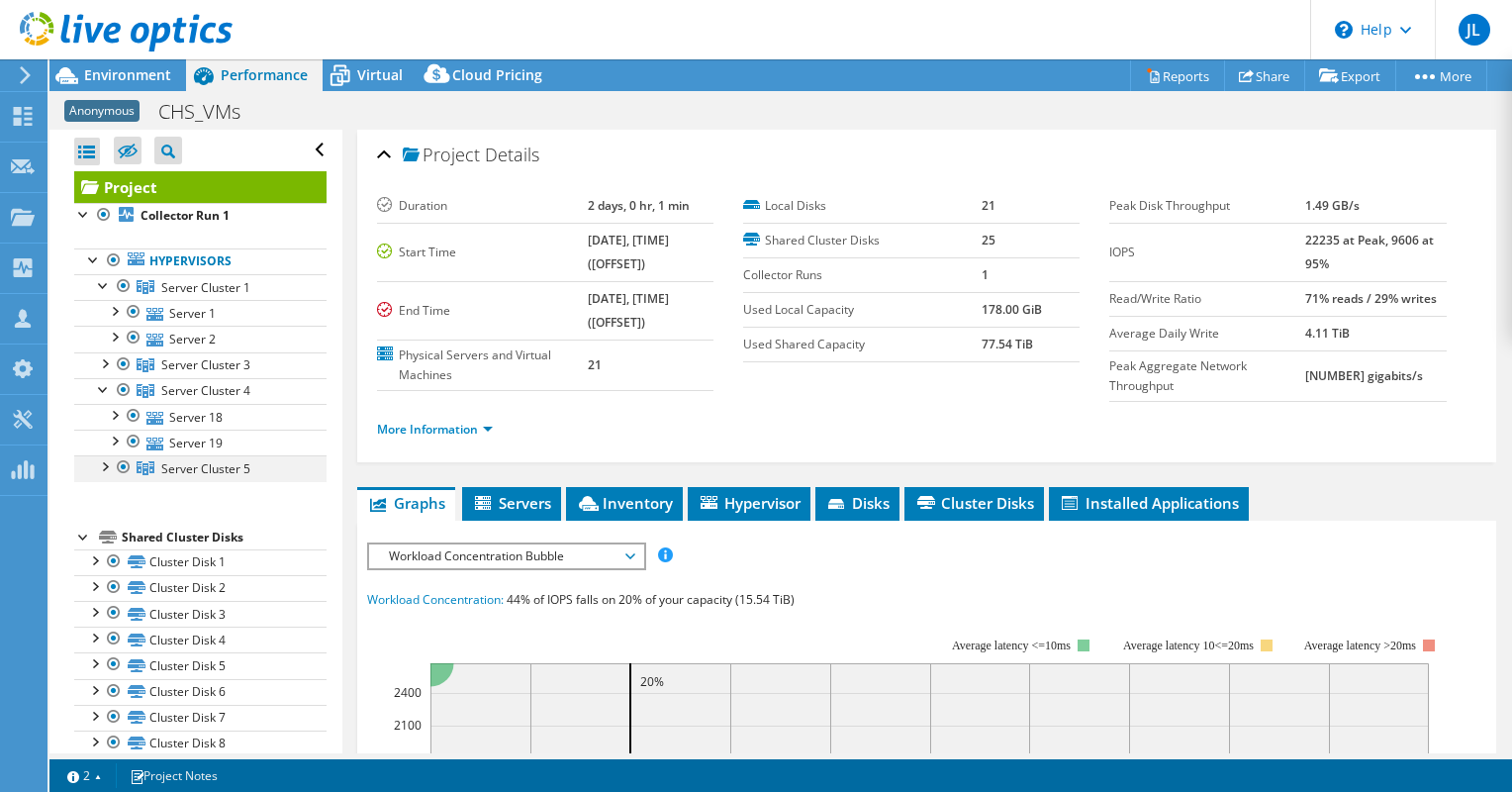click at bounding box center (104, 465) 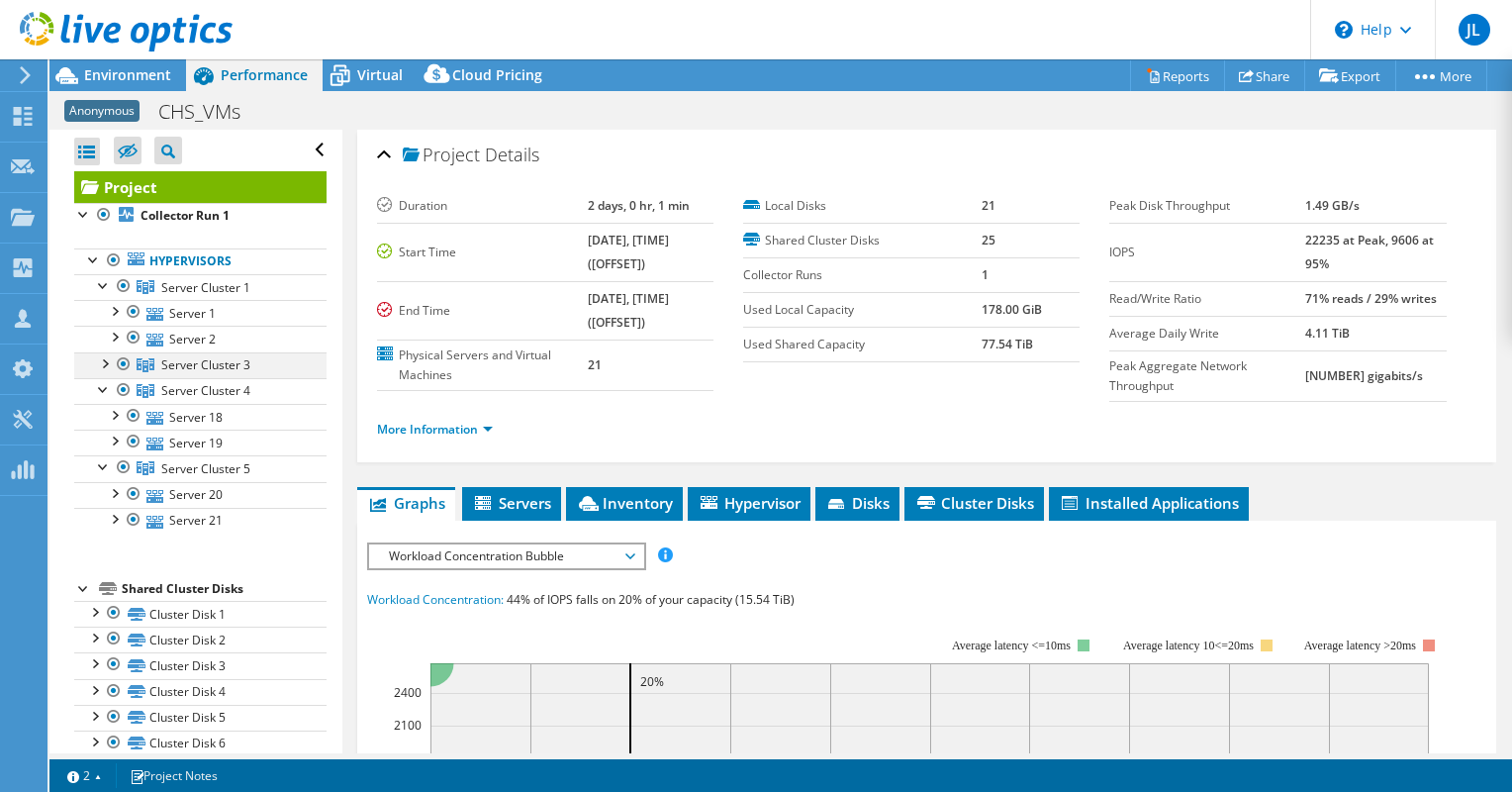 click at bounding box center (104, 362) 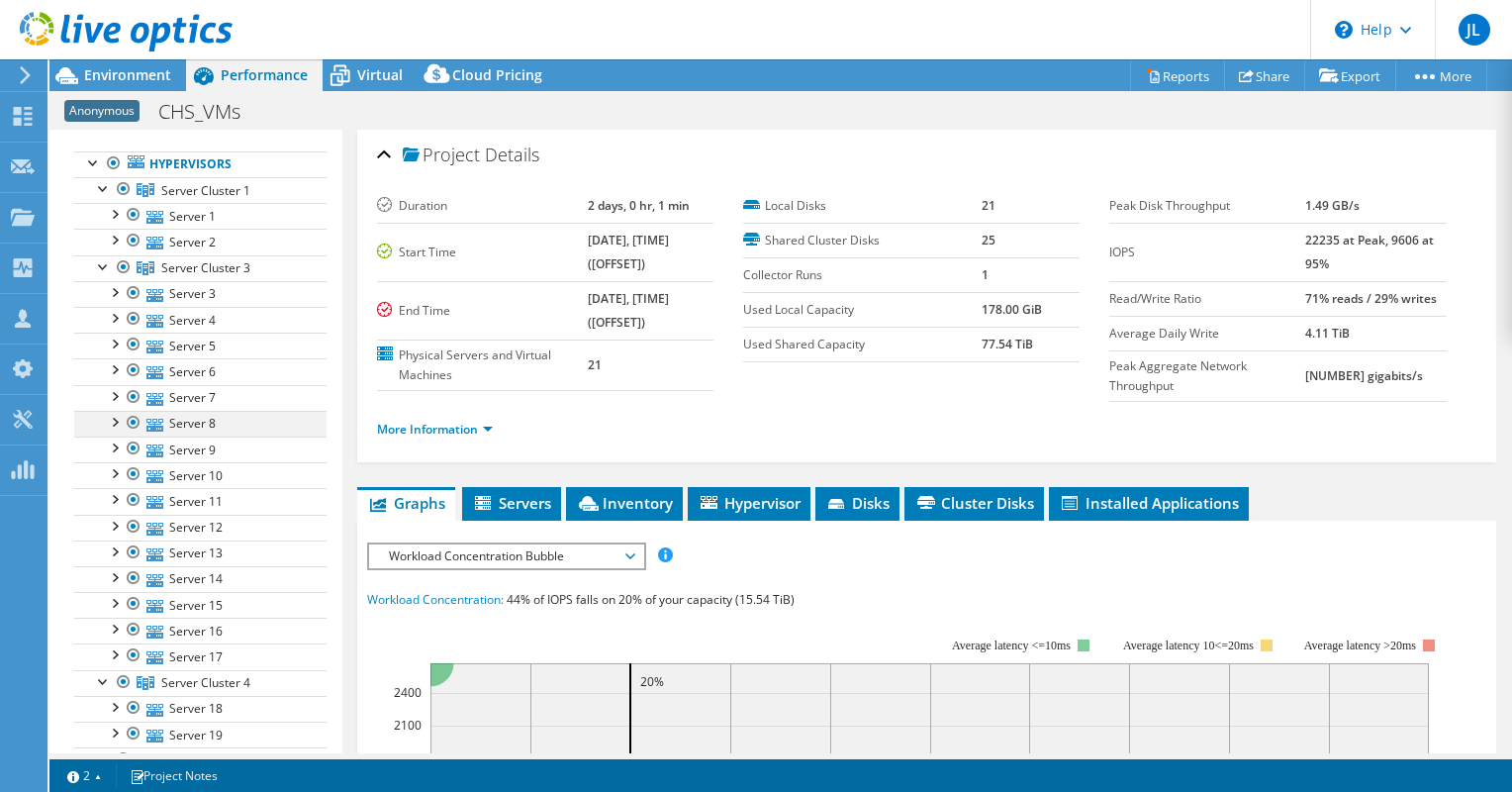 scroll, scrollTop: 95, scrollLeft: 0, axis: vertical 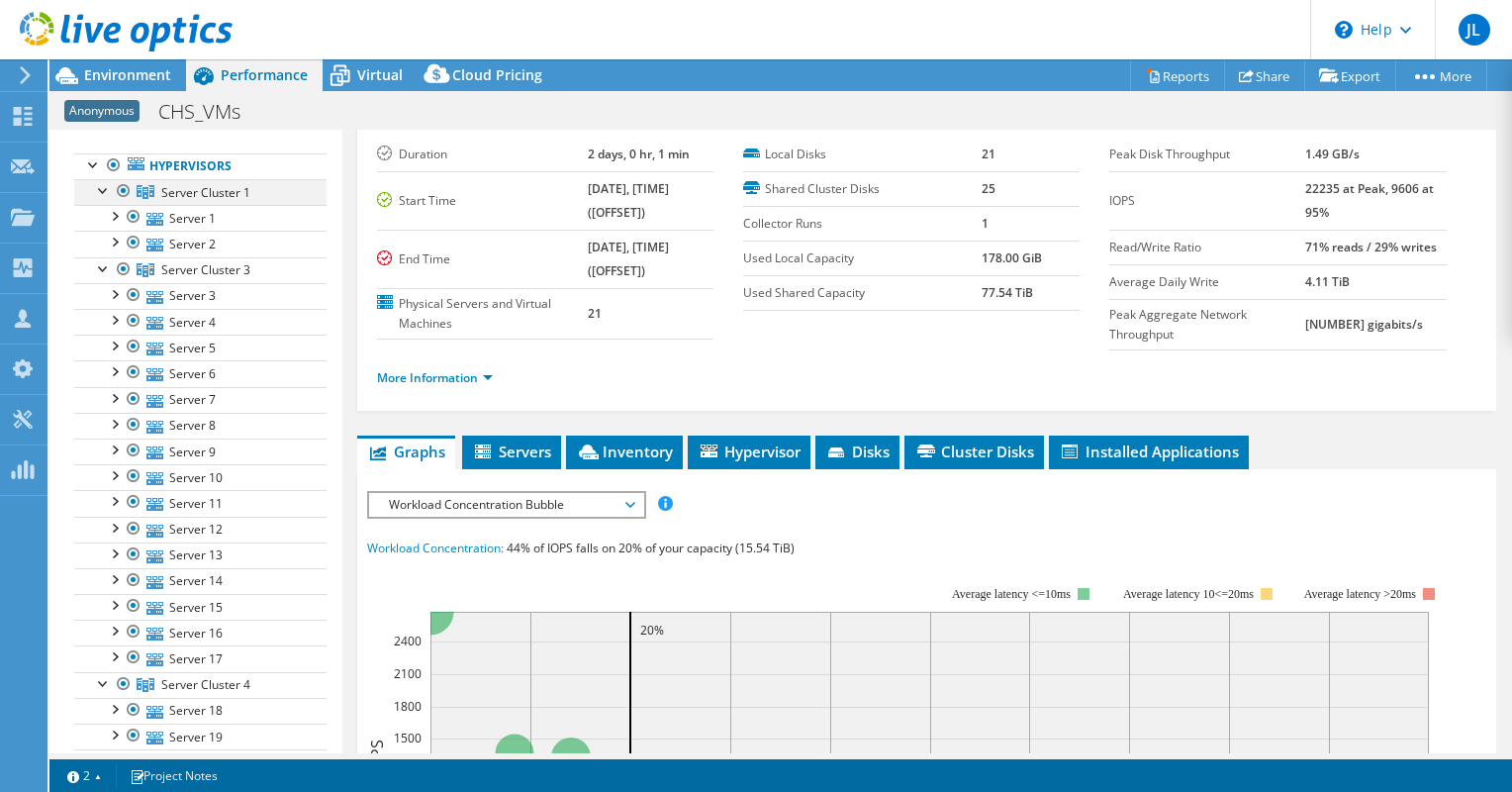 click at bounding box center (124, 191) 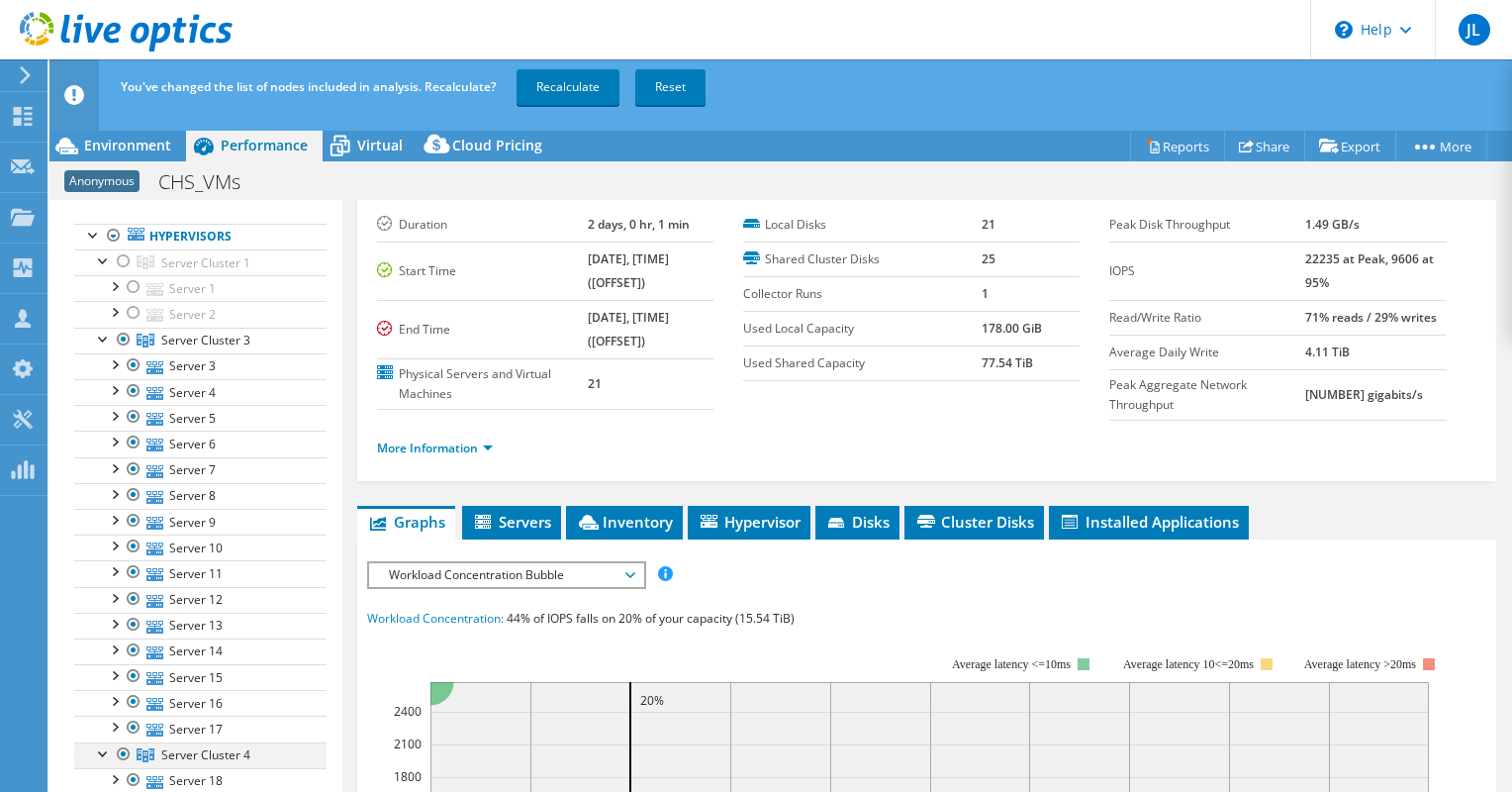click at bounding box center [124, 754] 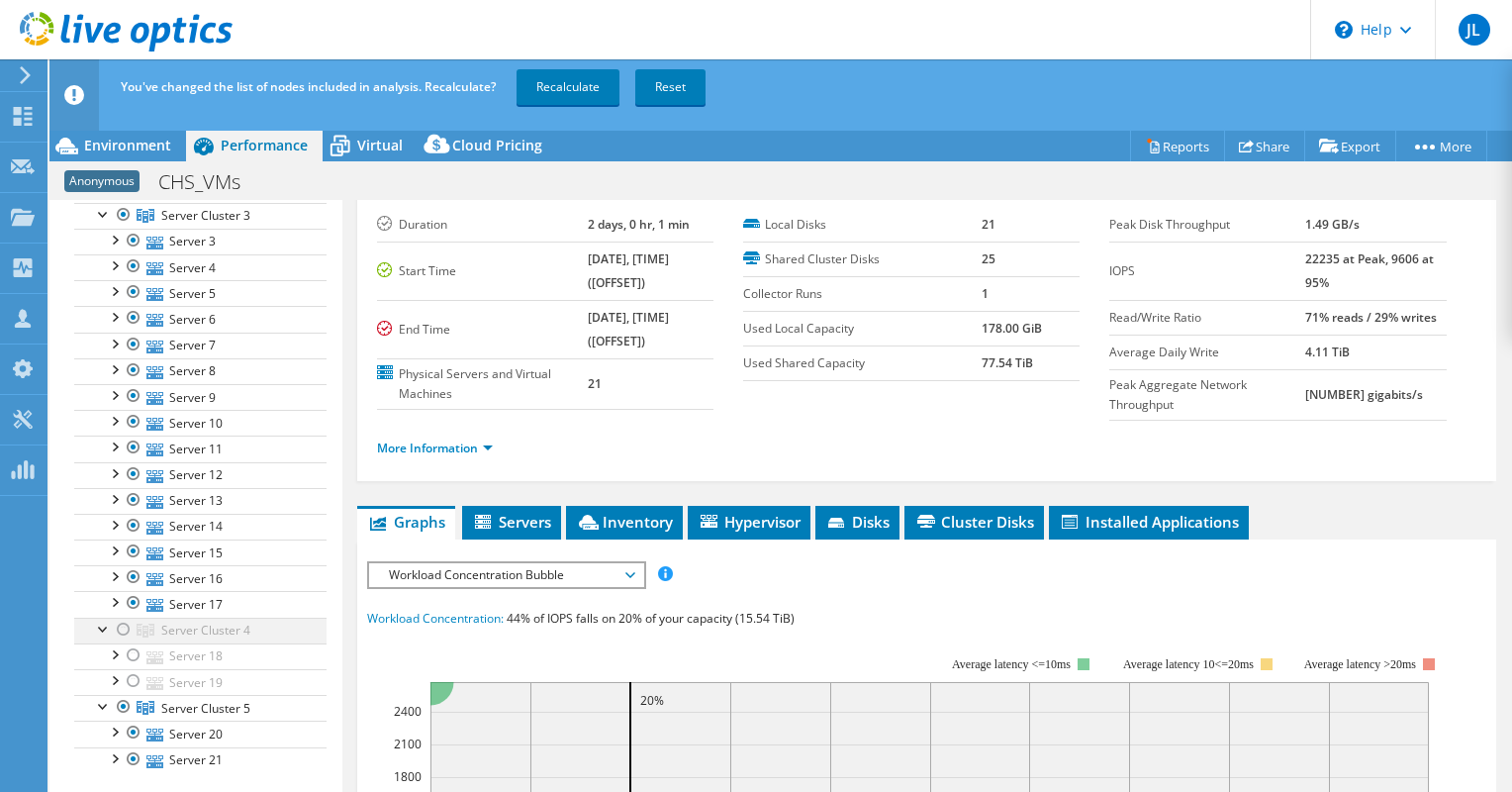 scroll, scrollTop: 222, scrollLeft: 0, axis: vertical 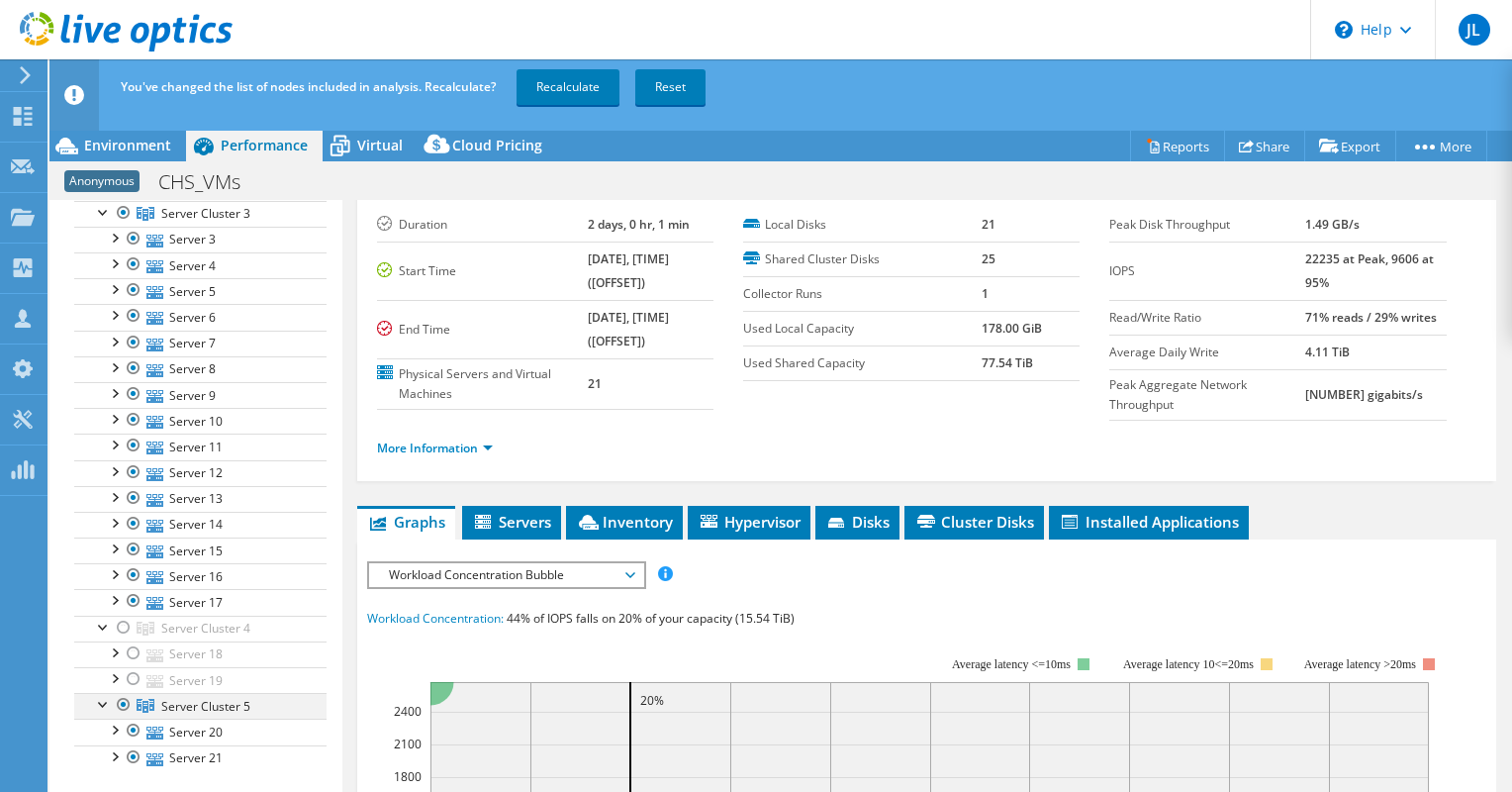 click at bounding box center [124, 705] 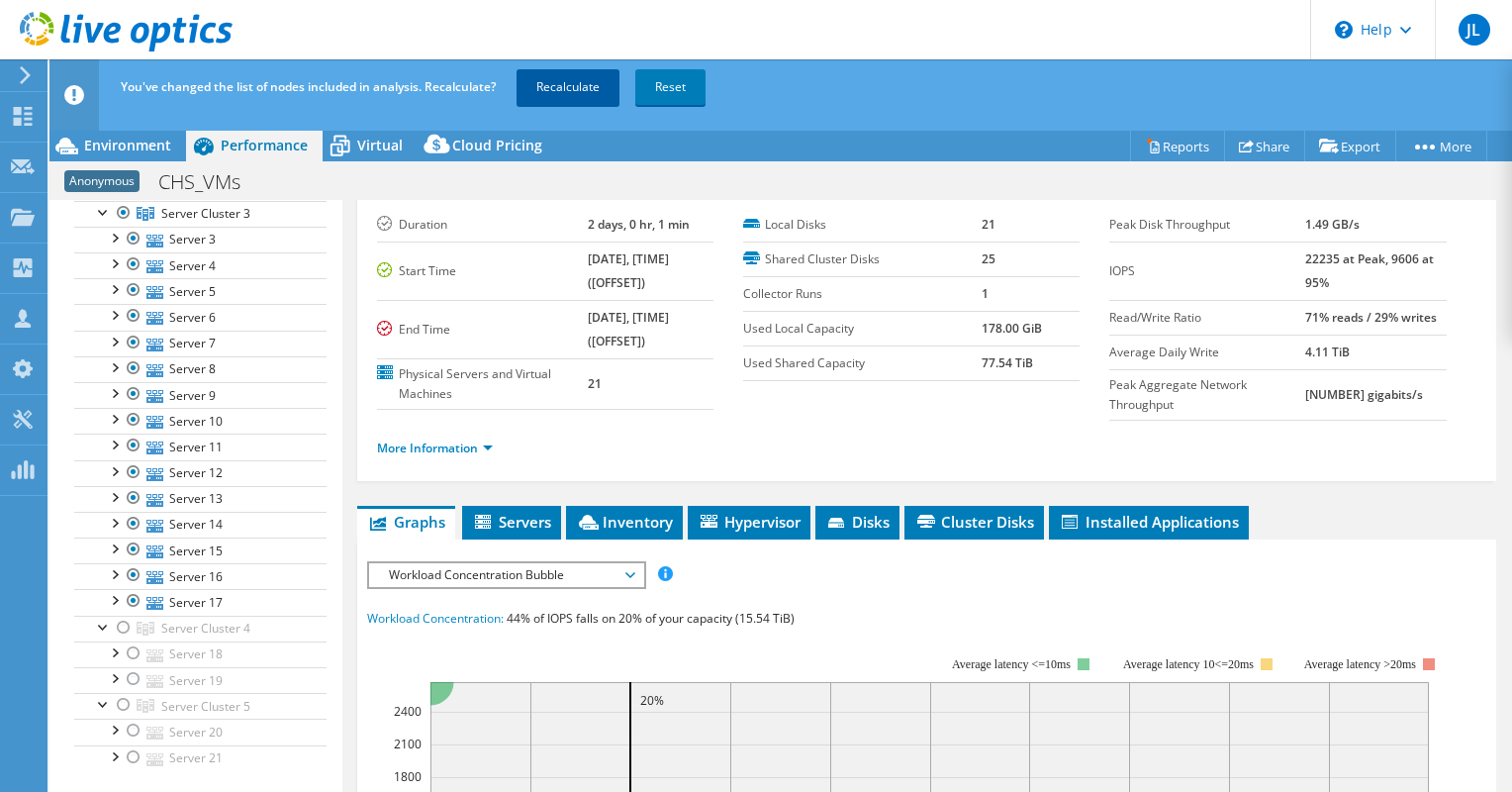 click on "Recalculate" at bounding box center (568, 87) 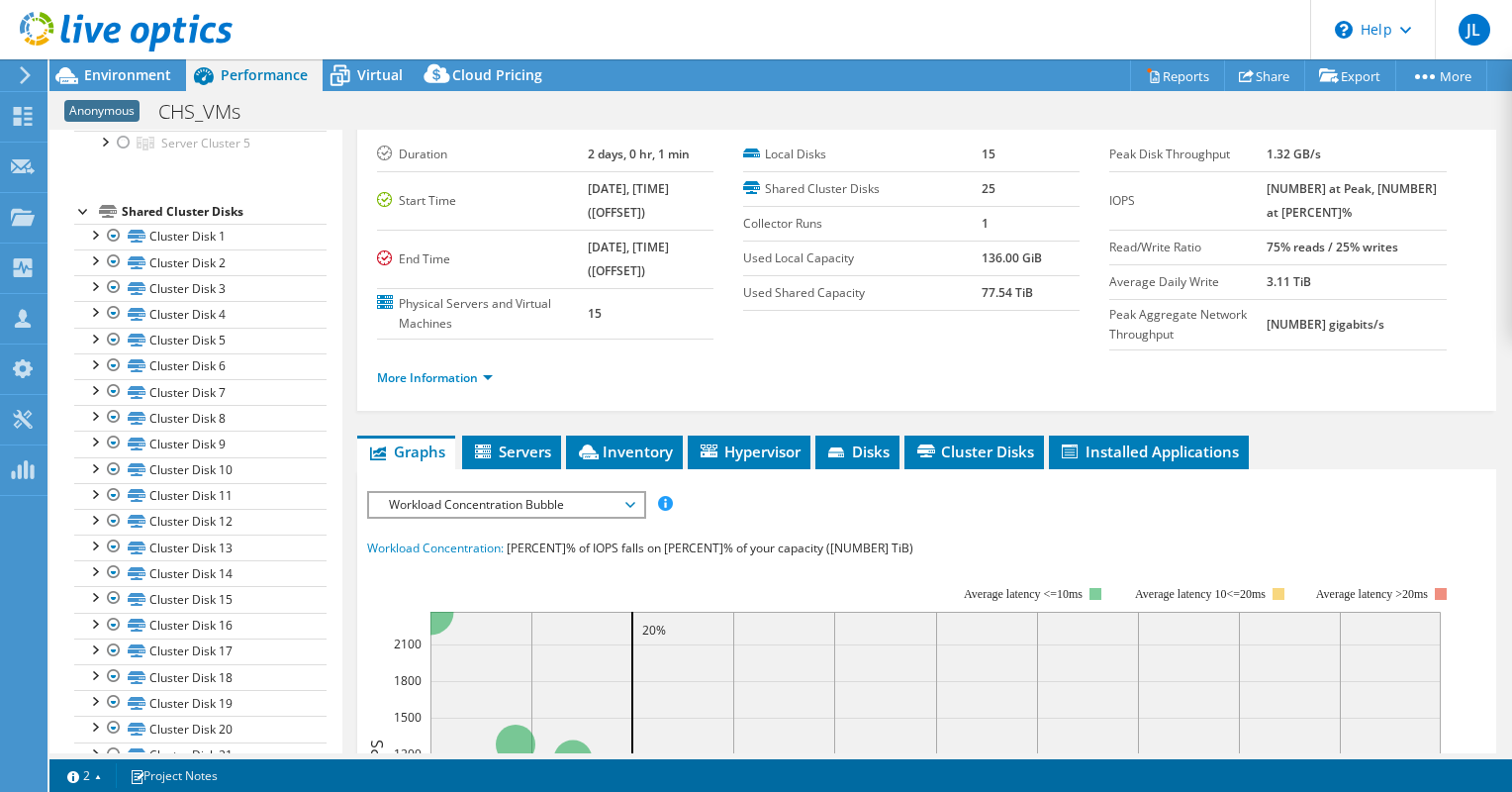 click on "More Information" at bounding box center [926, 378] 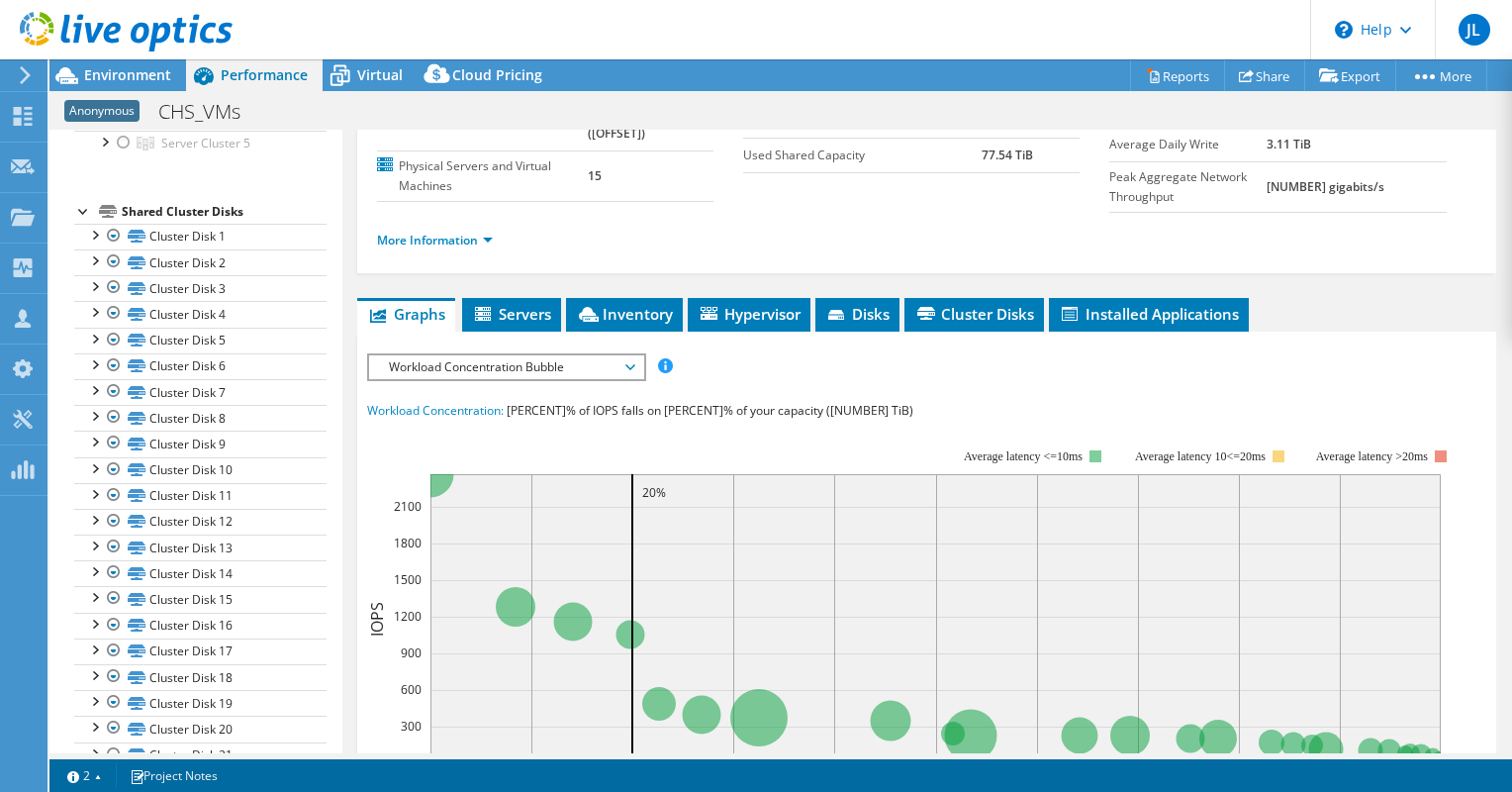 scroll, scrollTop: 0, scrollLeft: 0, axis: both 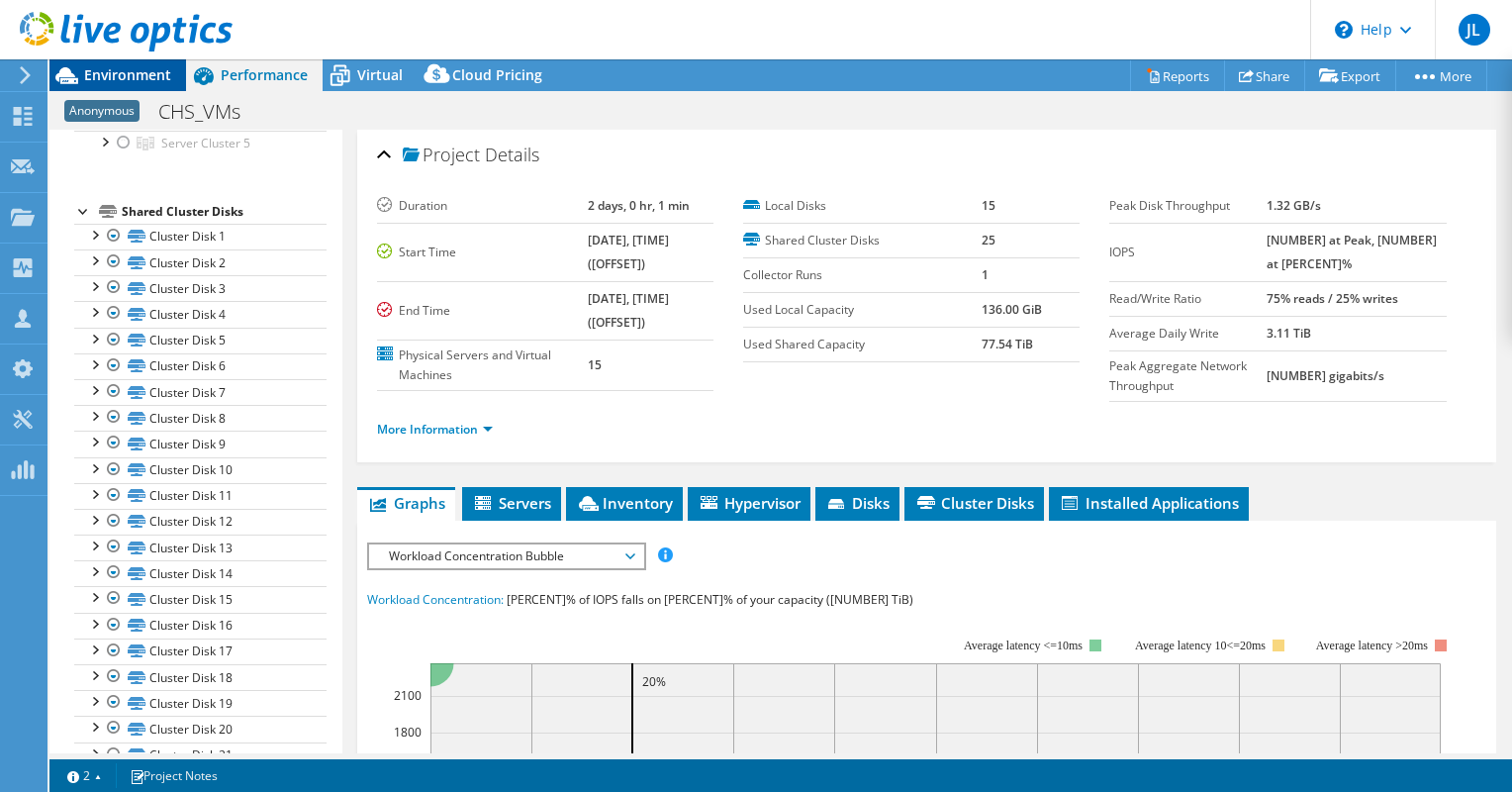 click on "Environment" at bounding box center (128, 74) 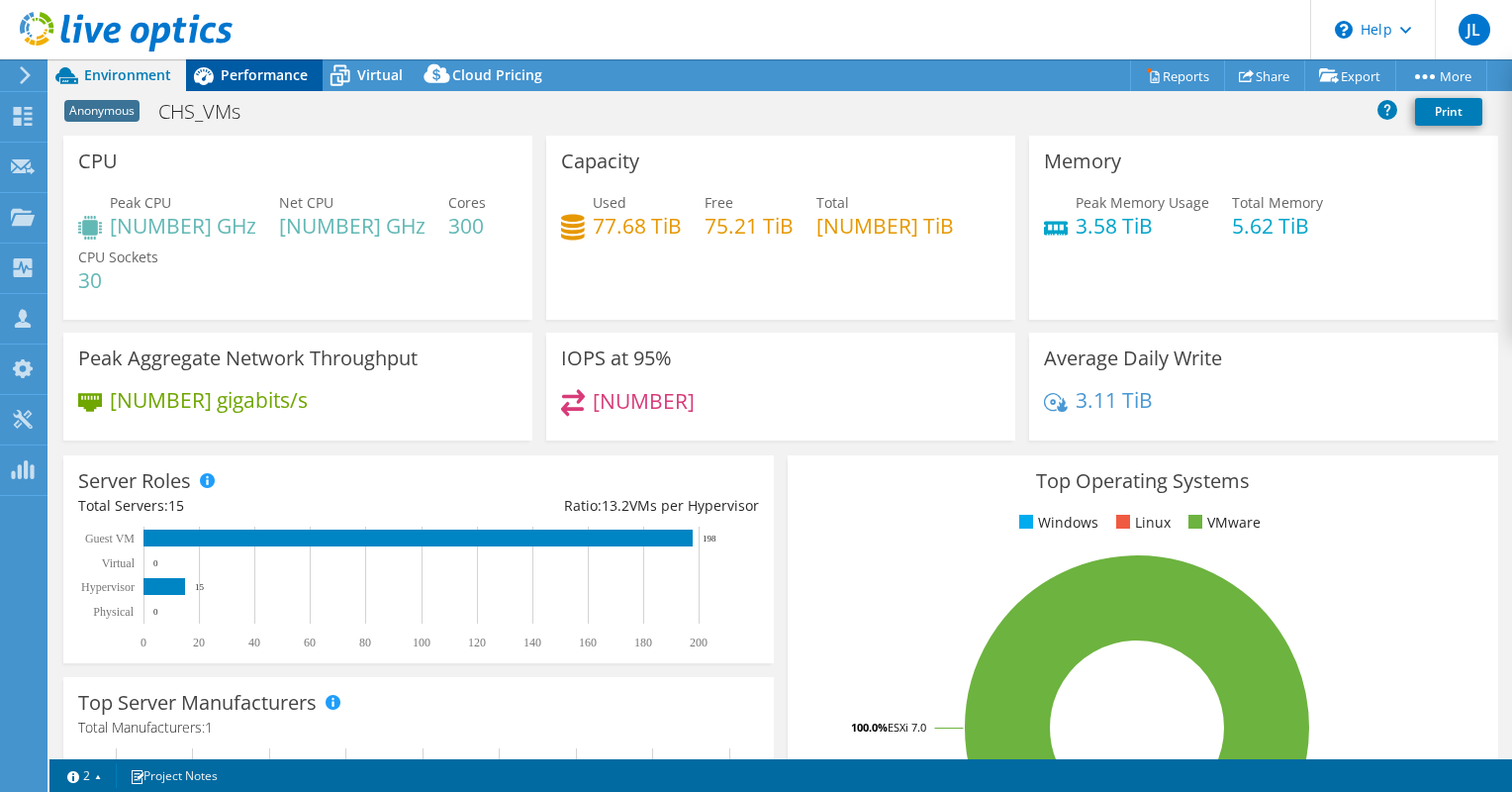 click on "Performance" at bounding box center [264, 74] 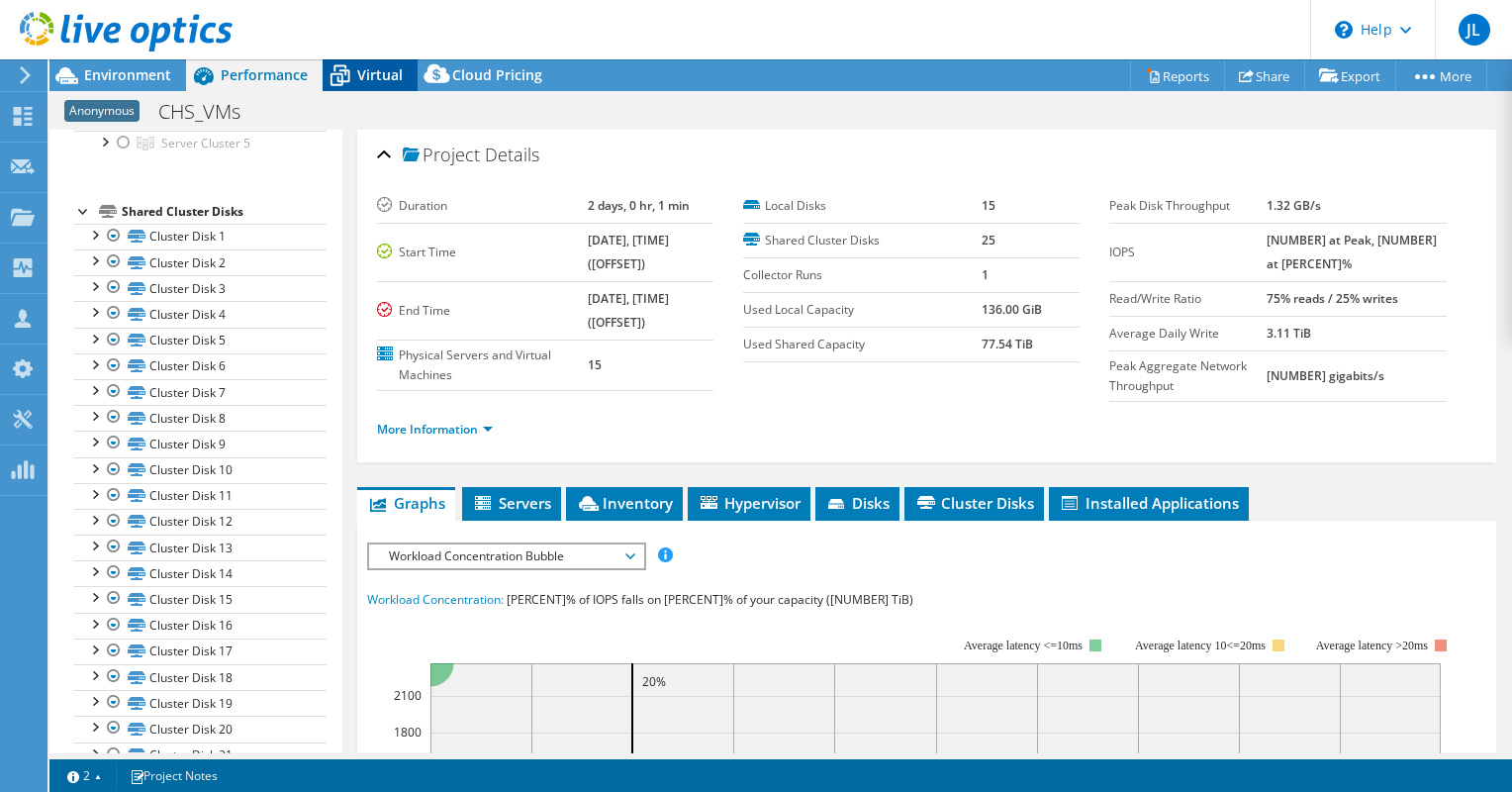 click on "Virtual" at bounding box center (370, 75) 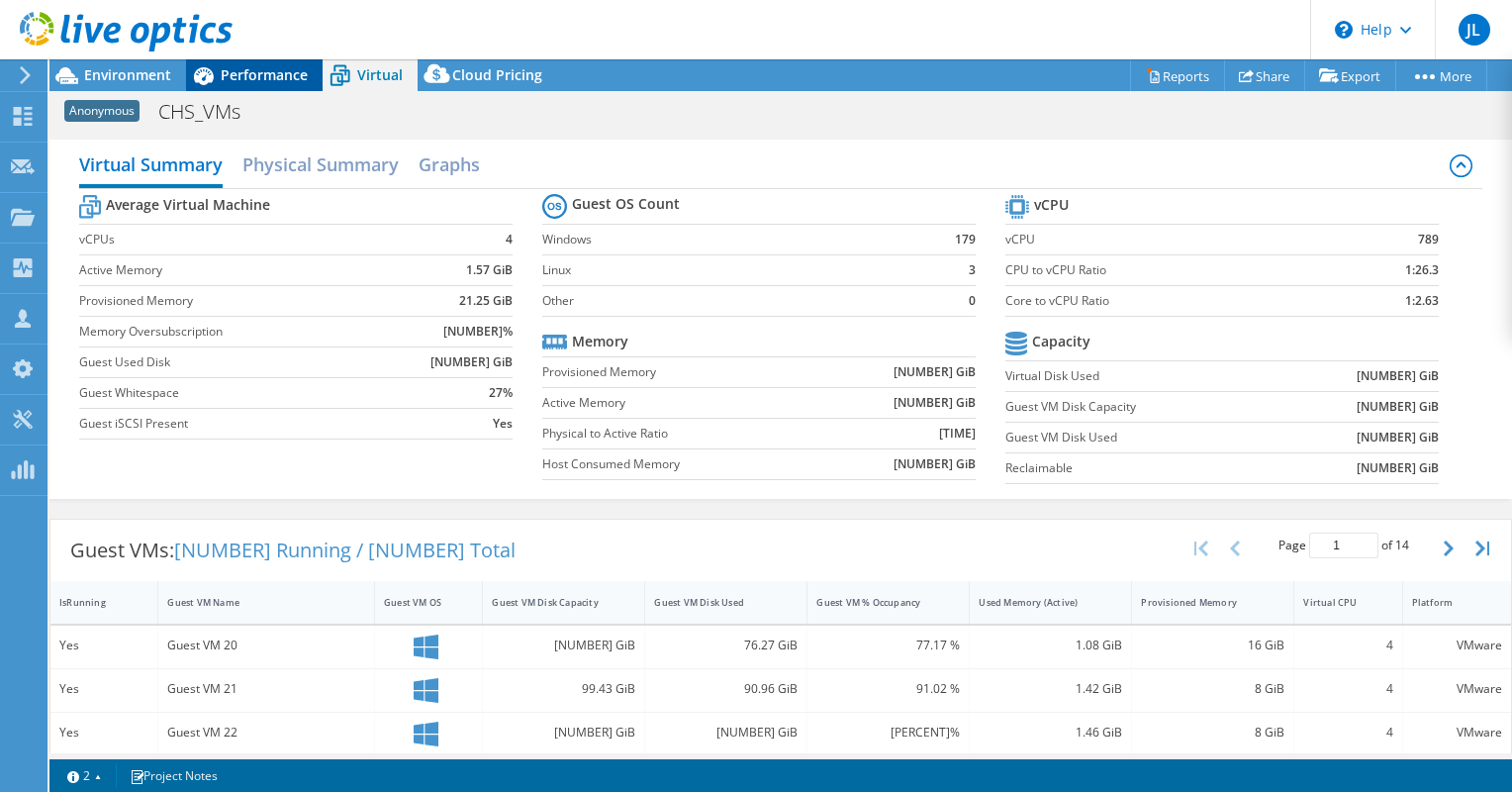 click on "Performance" at bounding box center [264, 74] 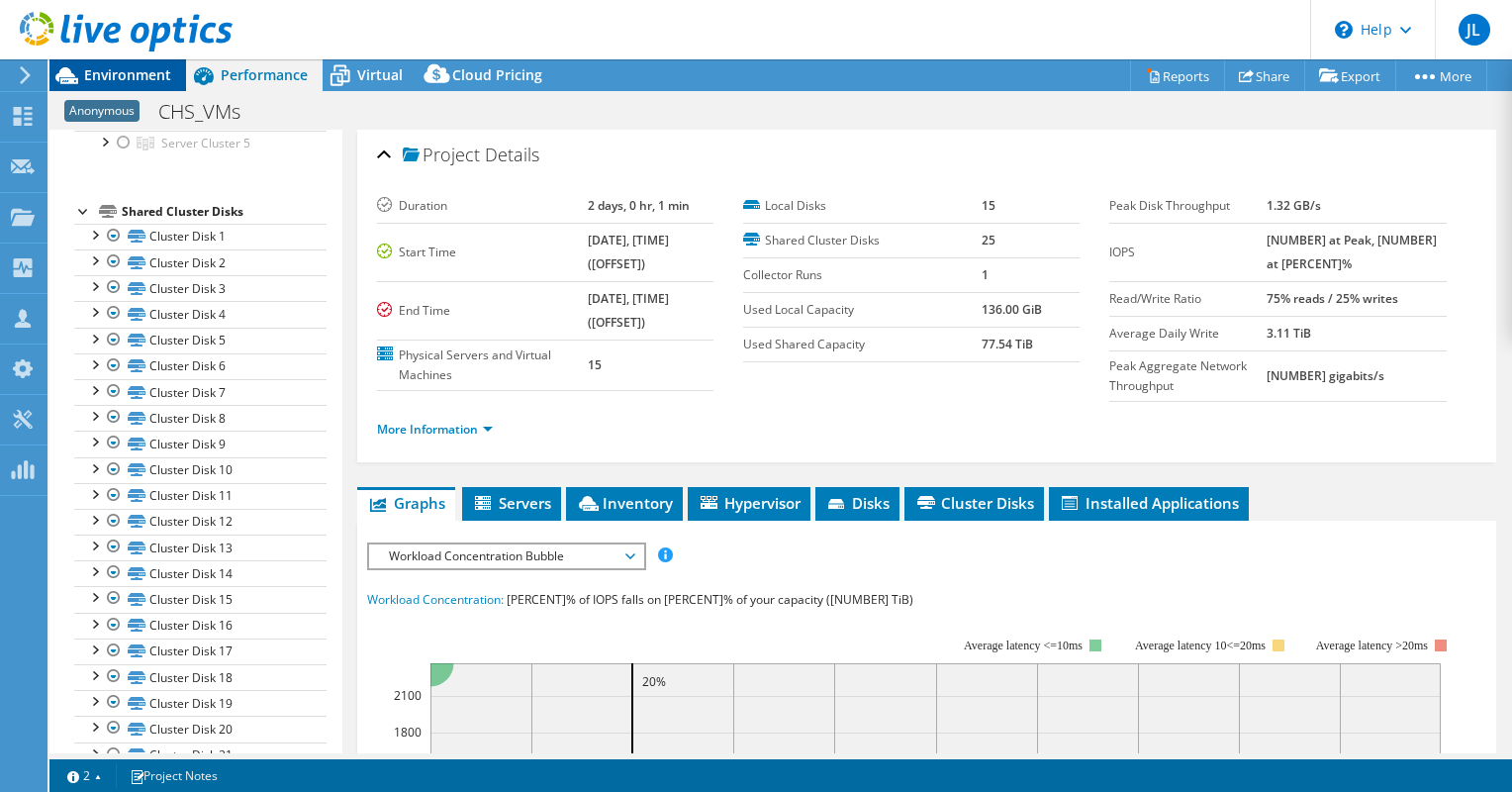 click on "Environment" at bounding box center [128, 74] 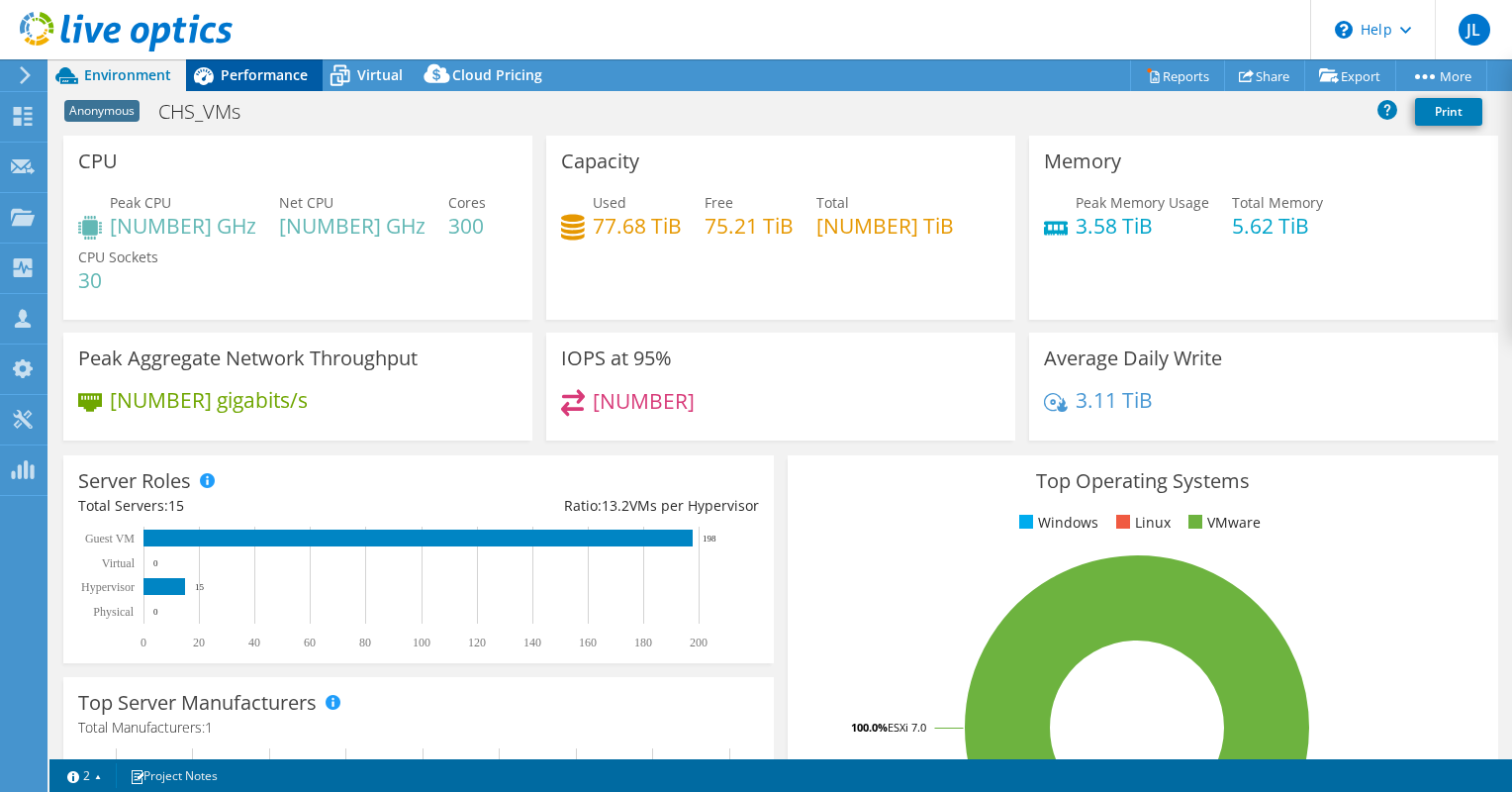 click on "Performance" at bounding box center [264, 74] 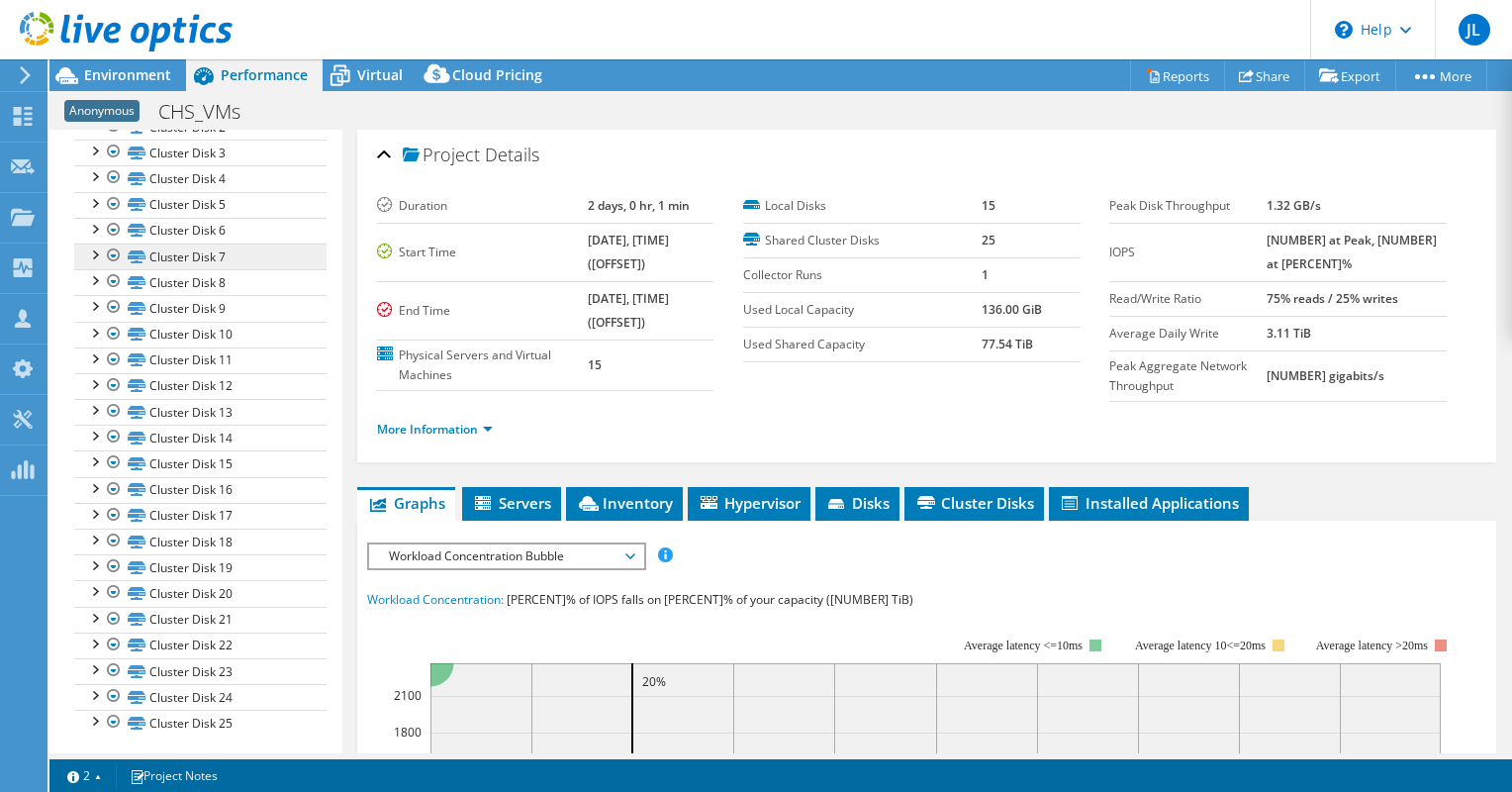 scroll, scrollTop: 0, scrollLeft: 0, axis: both 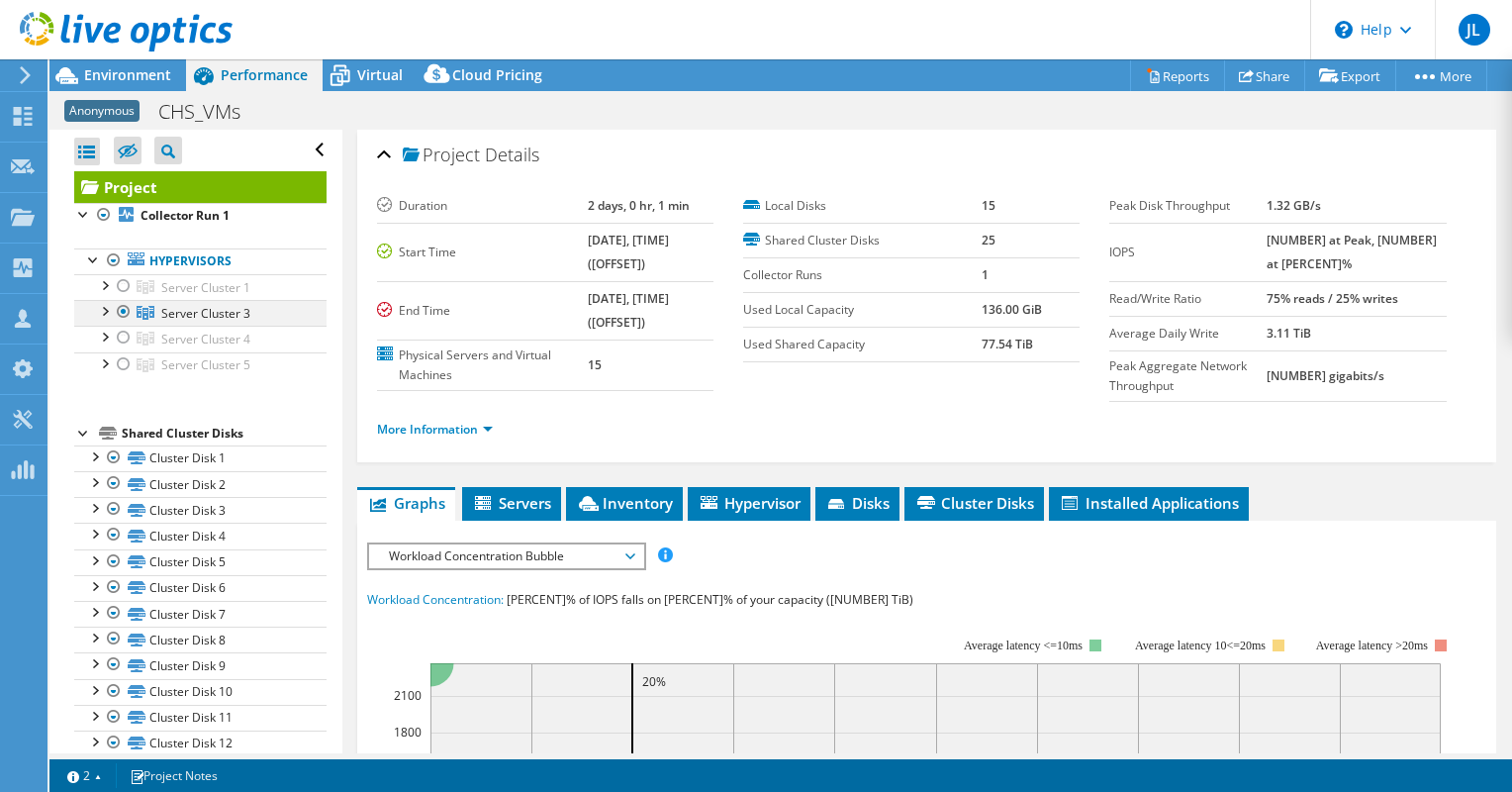 click at bounding box center (104, 310) 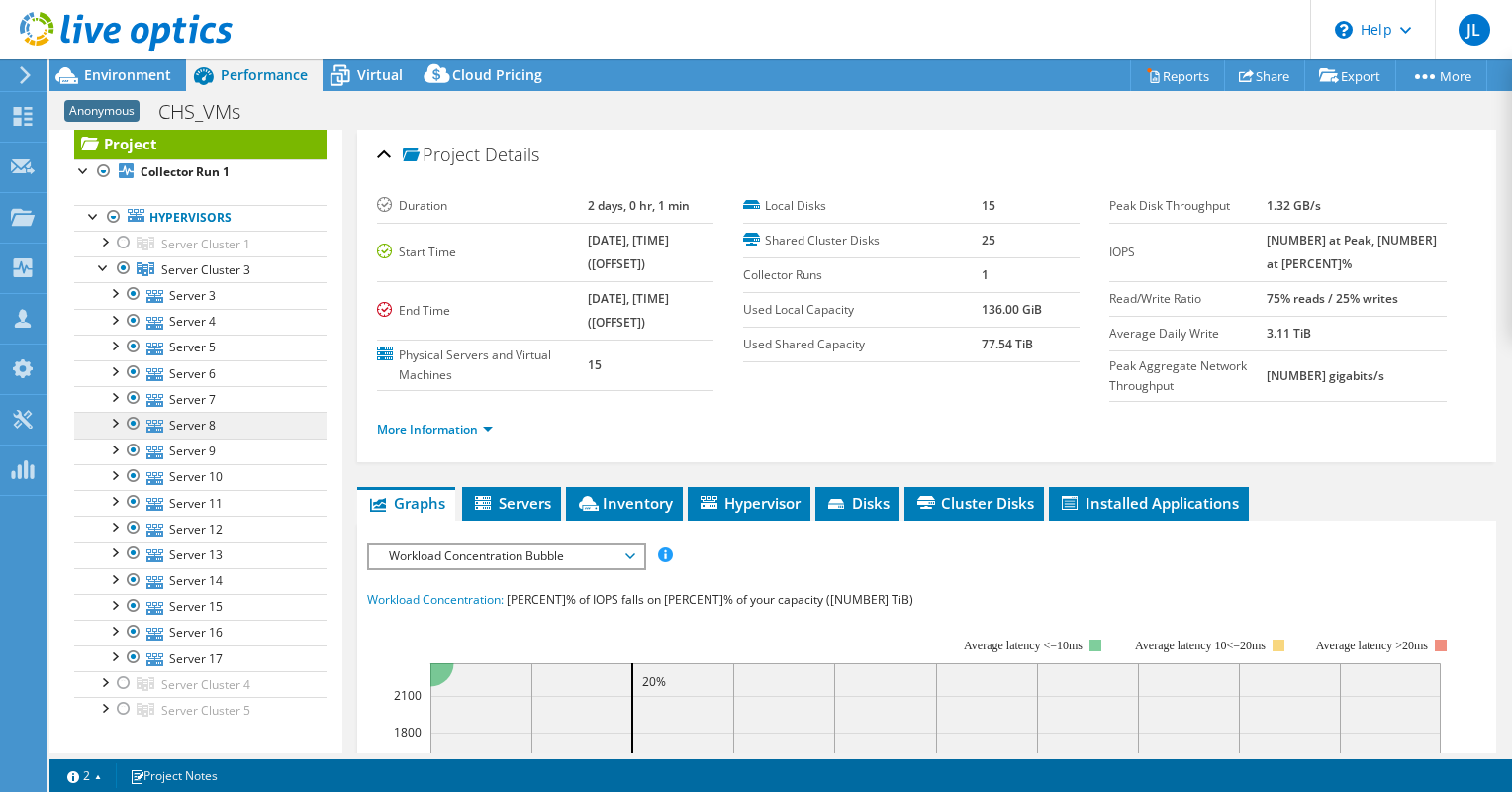 scroll, scrollTop: 40, scrollLeft: 0, axis: vertical 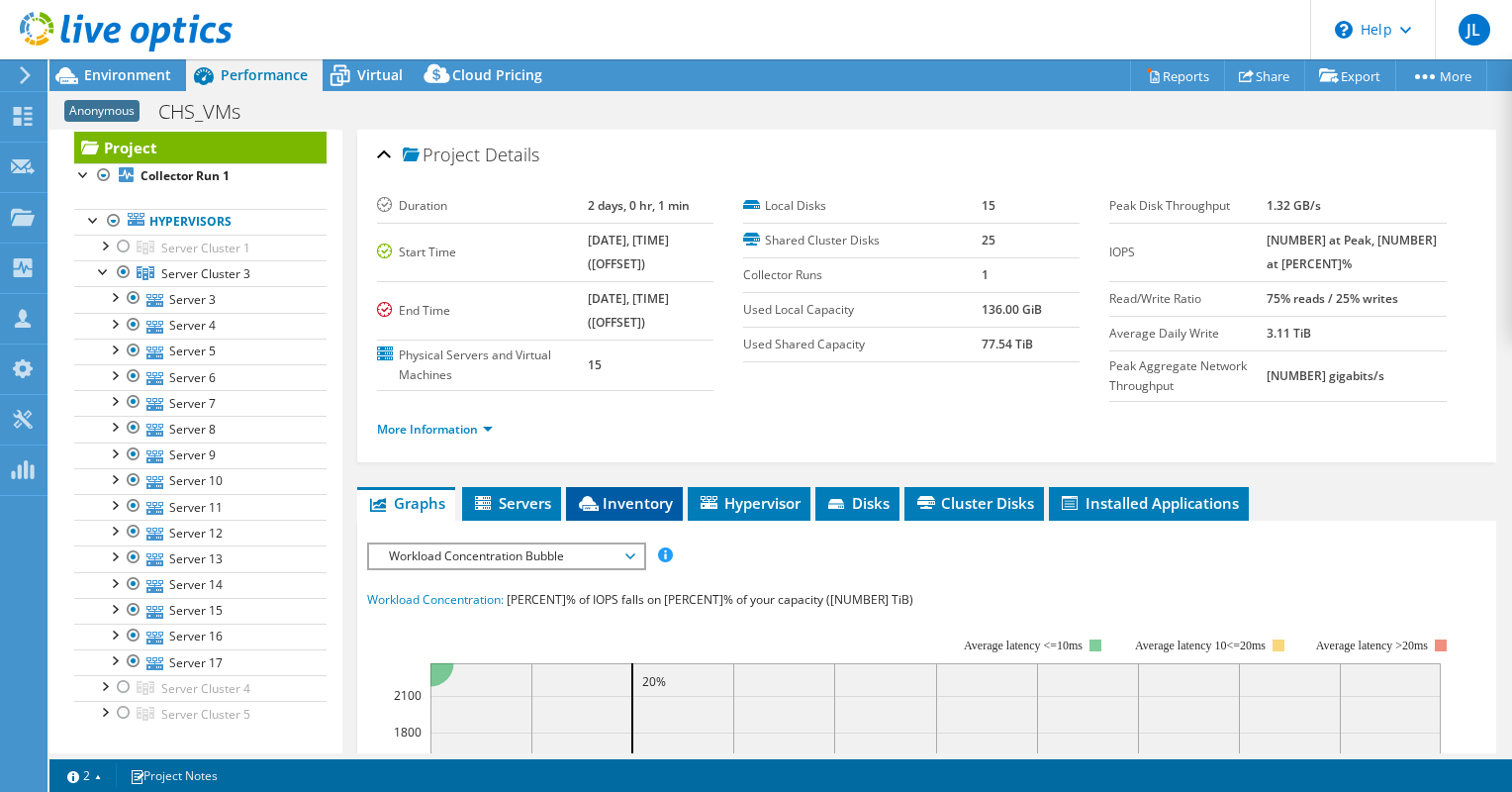 click on "Inventory" at bounding box center [624, 503] 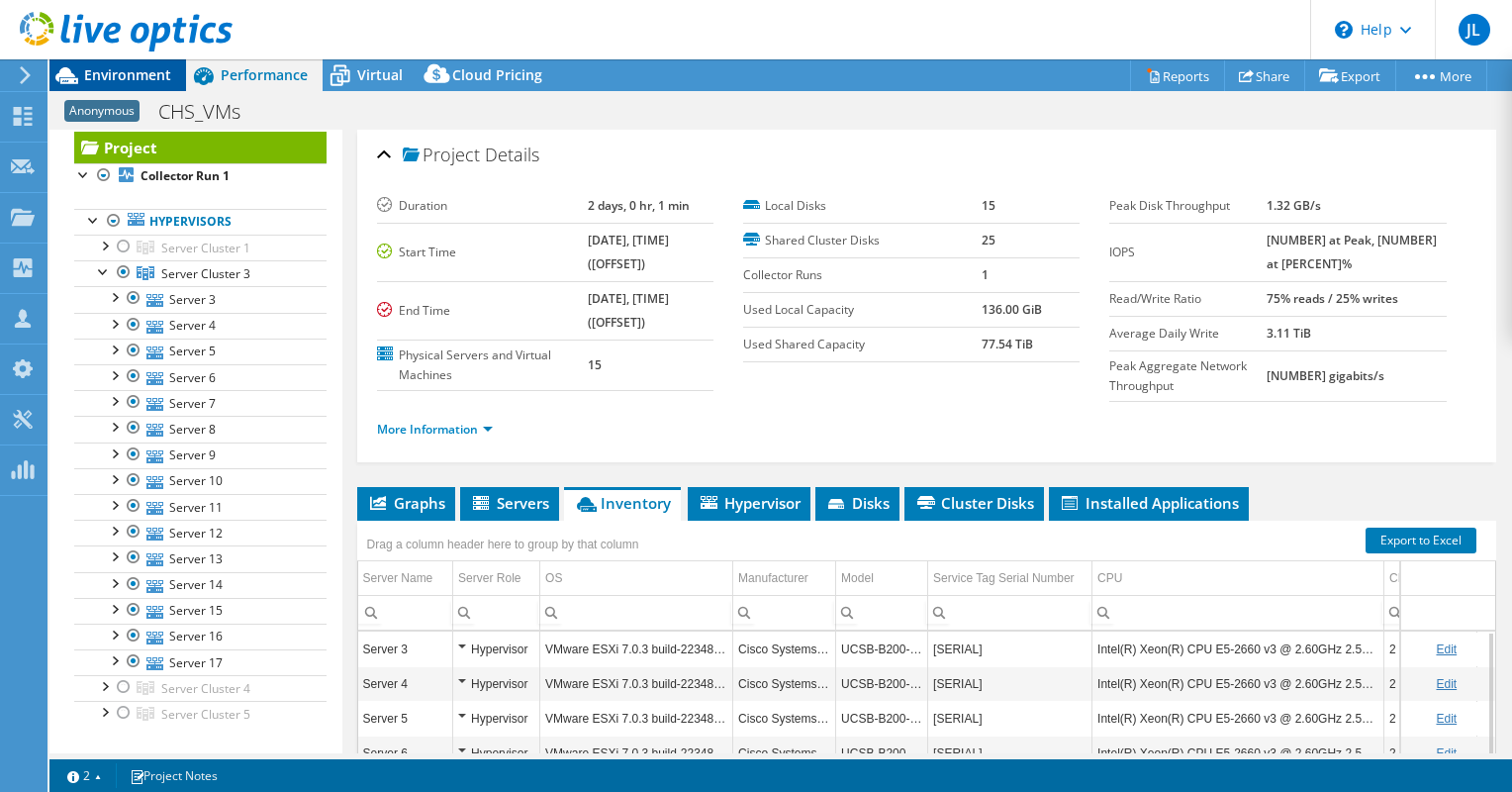 click on "Environment" at bounding box center (128, 74) 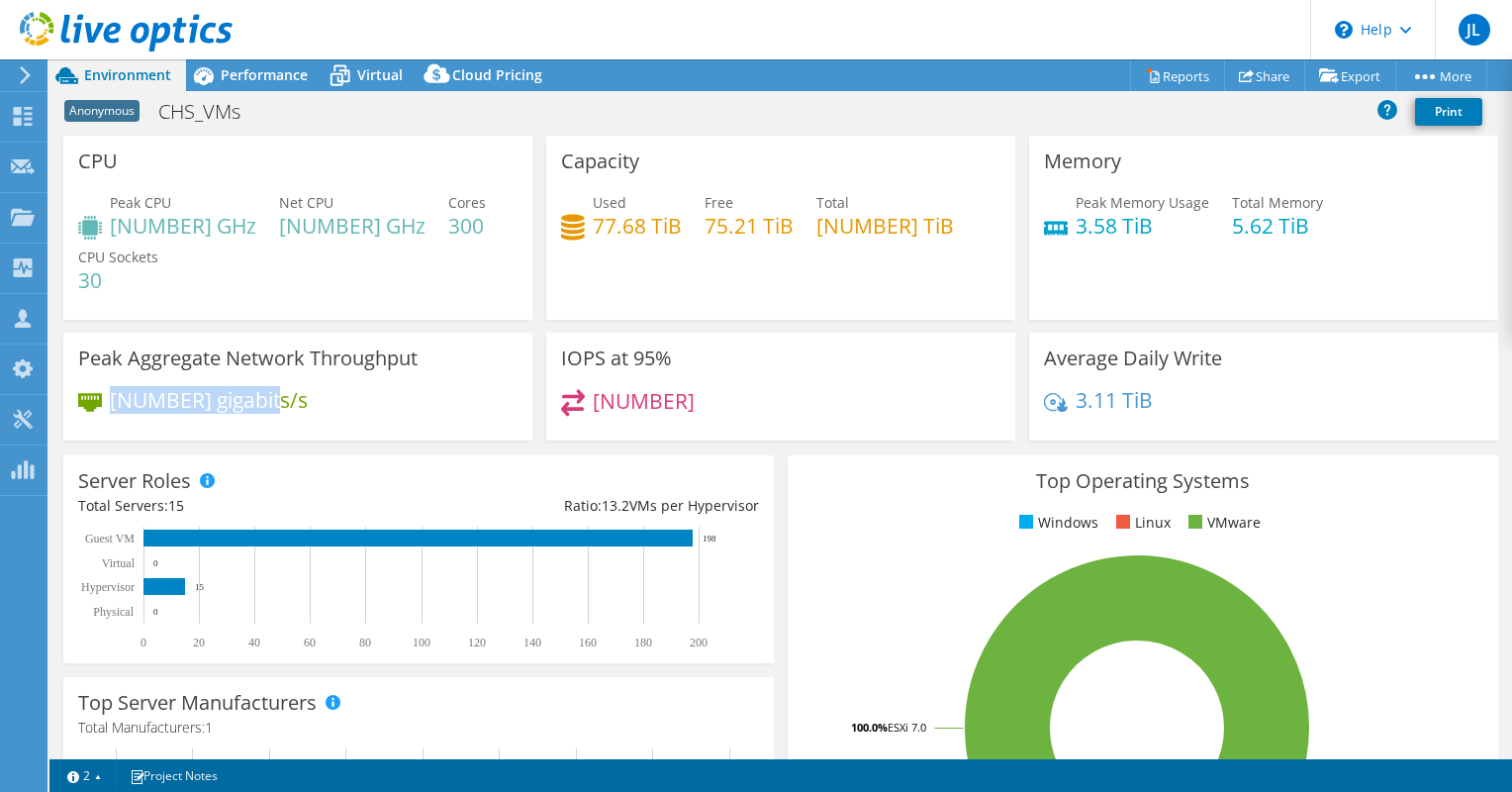 drag, startPoint x: 115, startPoint y: 341, endPoint x: 265, endPoint y: 346, distance: 150.08331 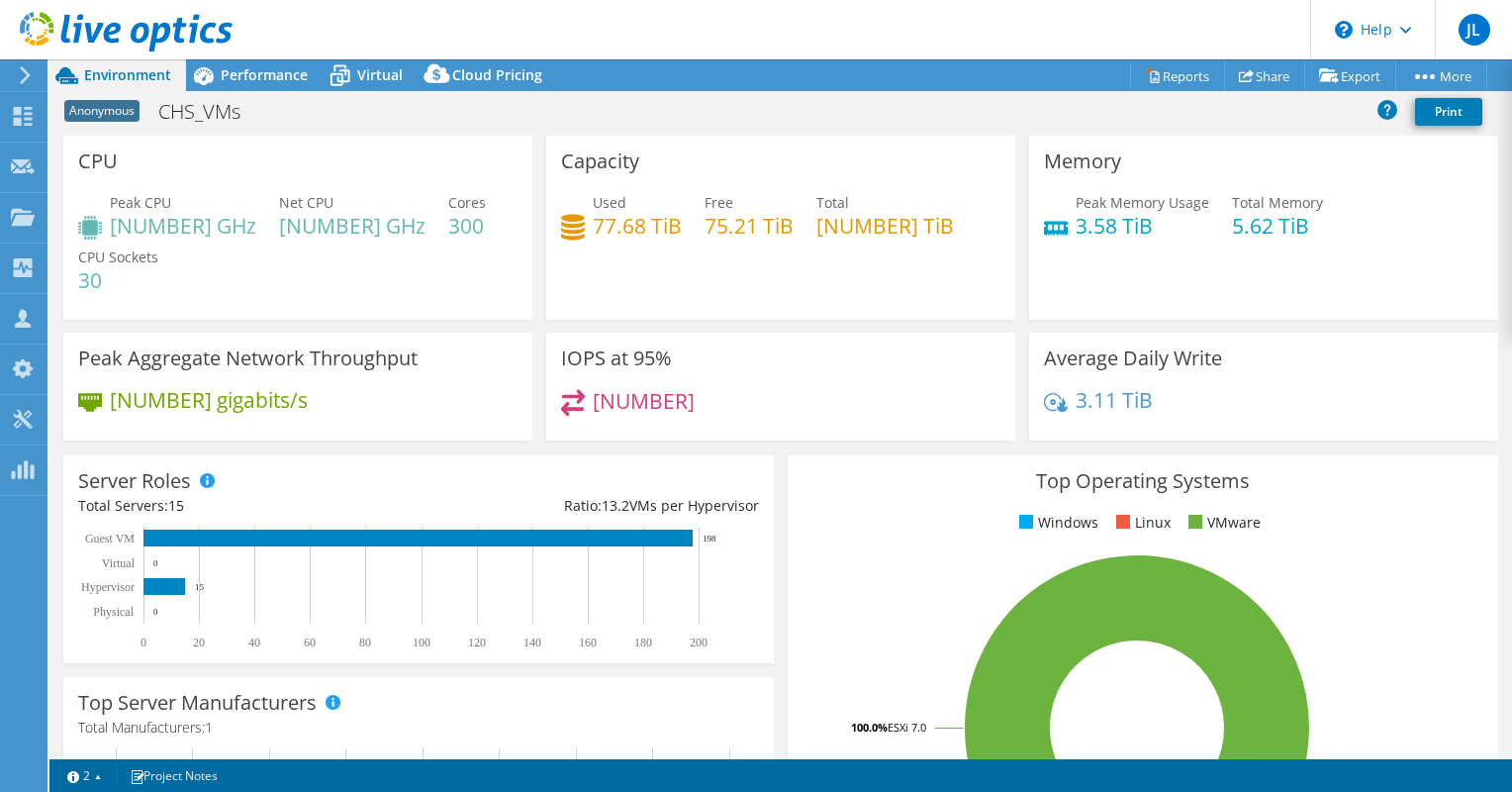 drag, startPoint x: 1306, startPoint y: 221, endPoint x: 1038, endPoint y: 185, distance: 270.4071 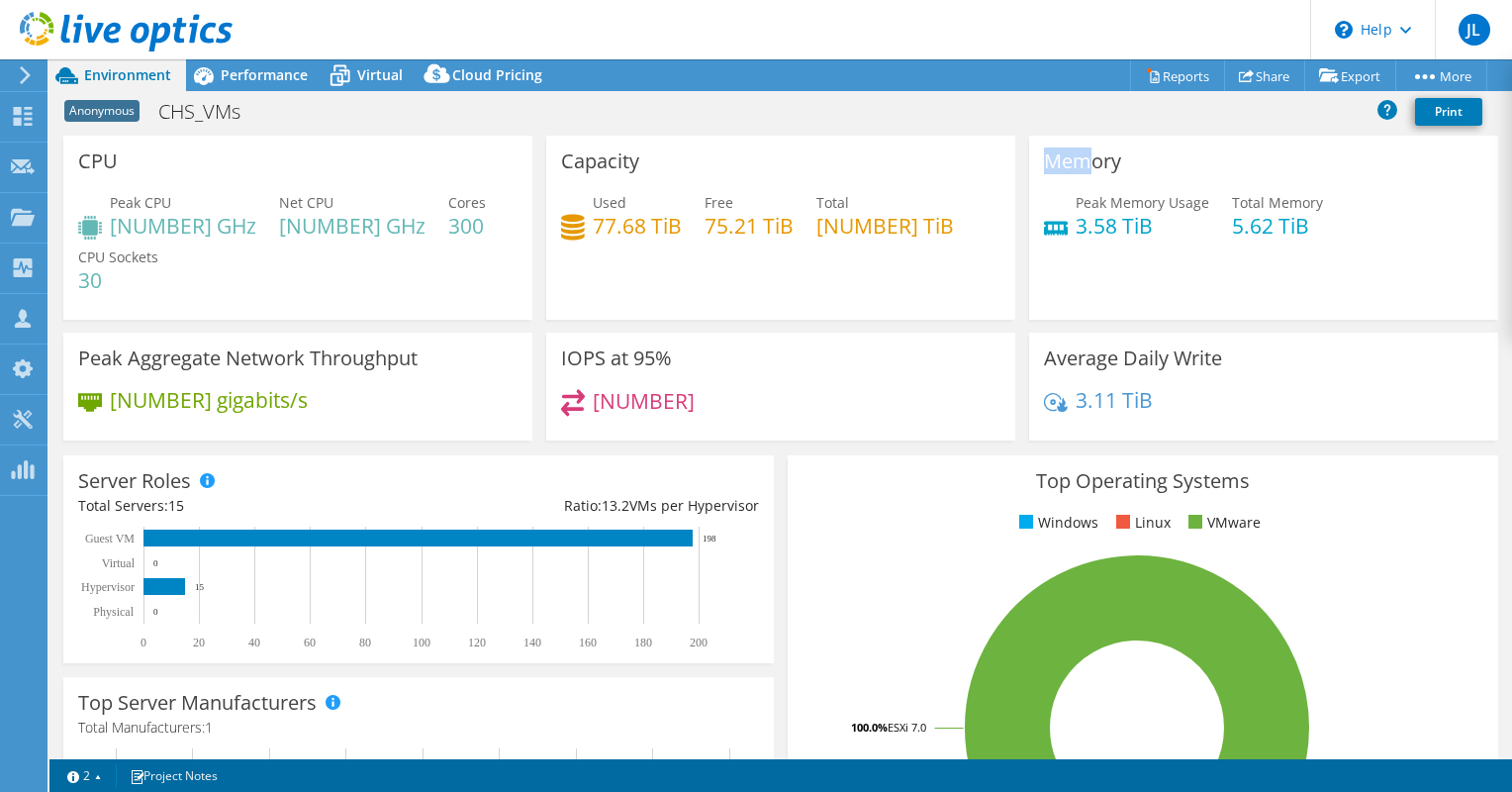 drag, startPoint x: 1038, startPoint y: 185, endPoint x: 1073, endPoint y: 147, distance: 51.66237 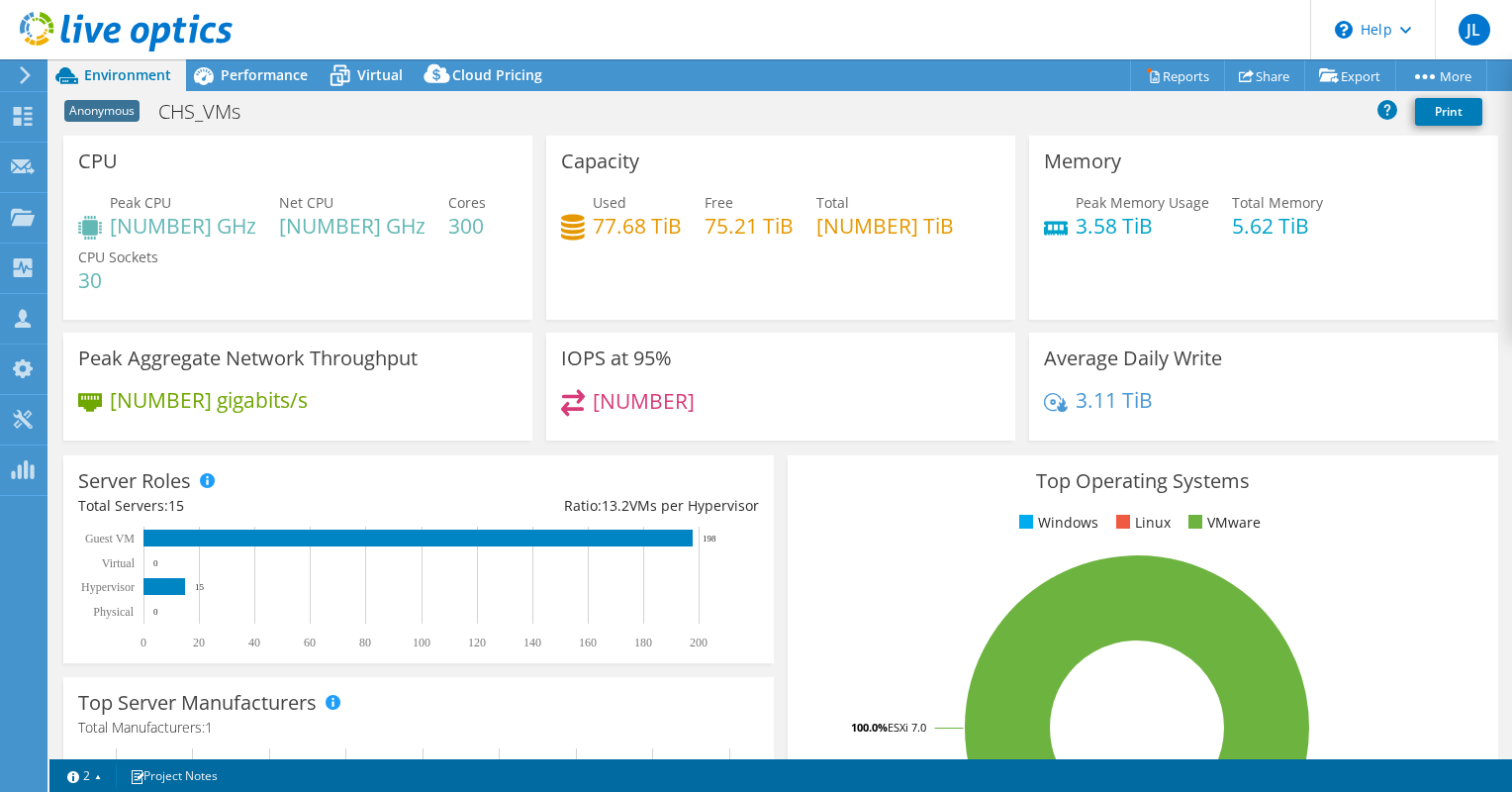 drag, startPoint x: 1073, startPoint y: 147, endPoint x: 1055, endPoint y: 211, distance: 66.48308 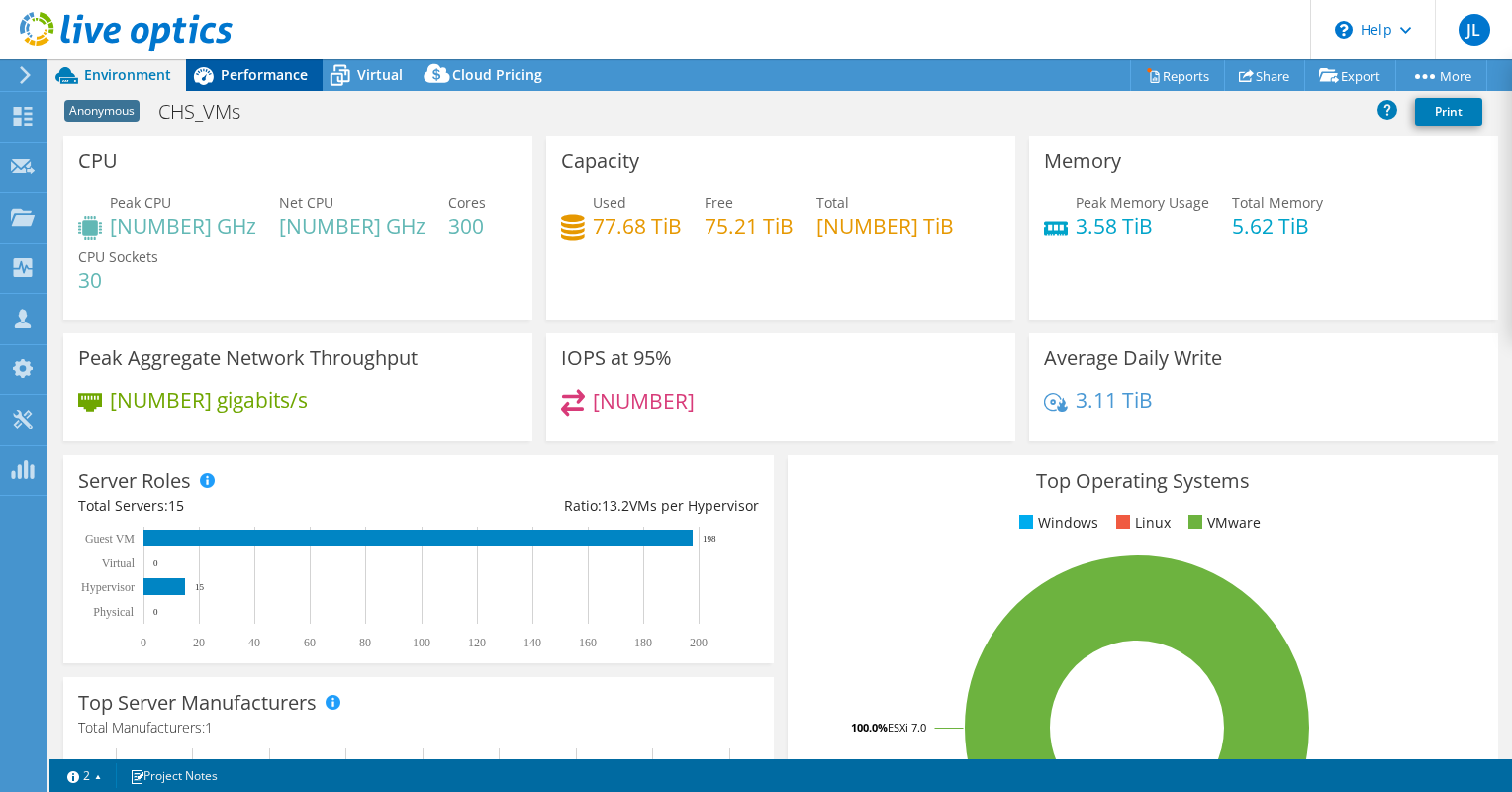 click on "Performance" at bounding box center [264, 74] 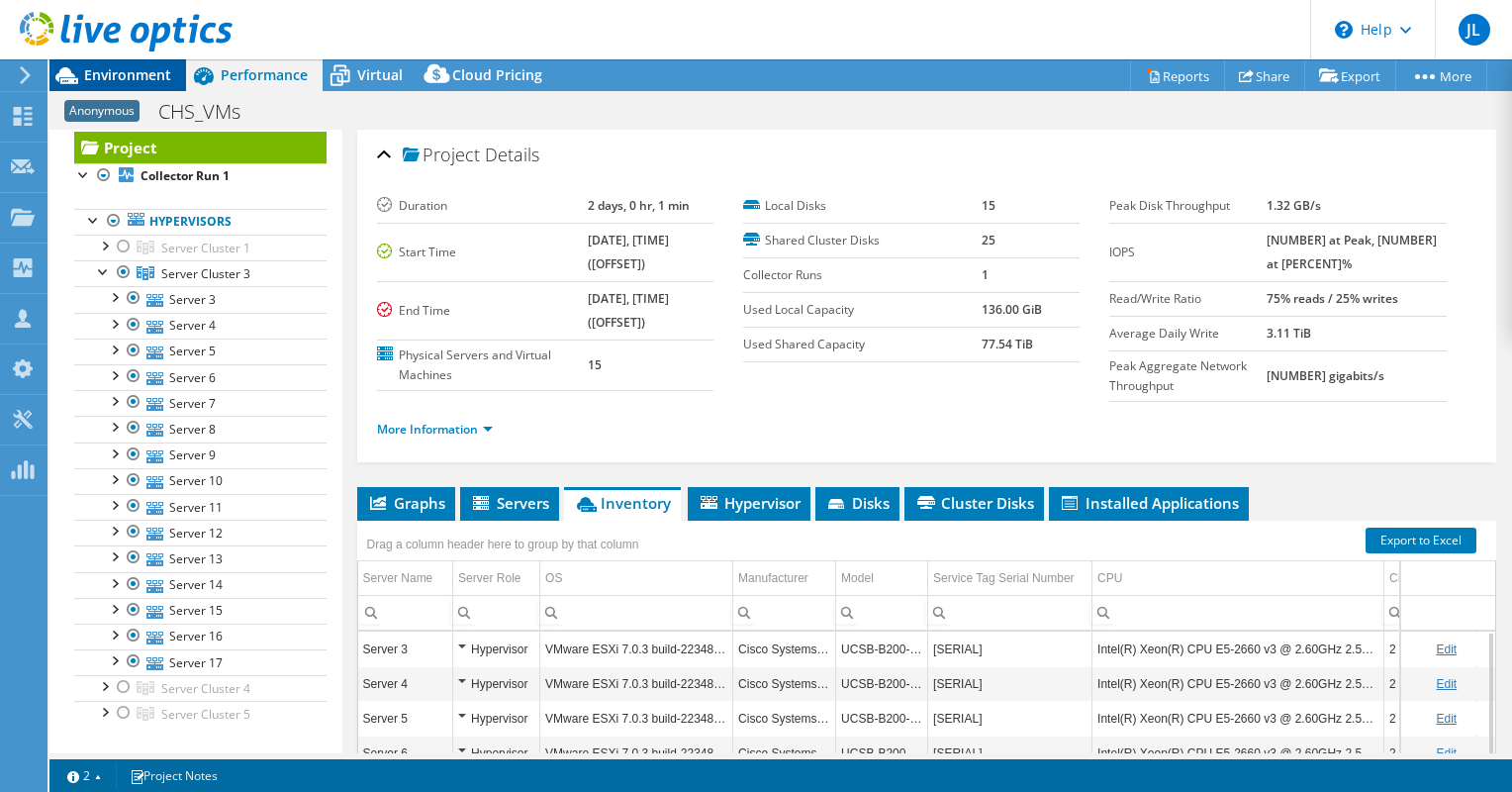 click on "Environment" at bounding box center (128, 74) 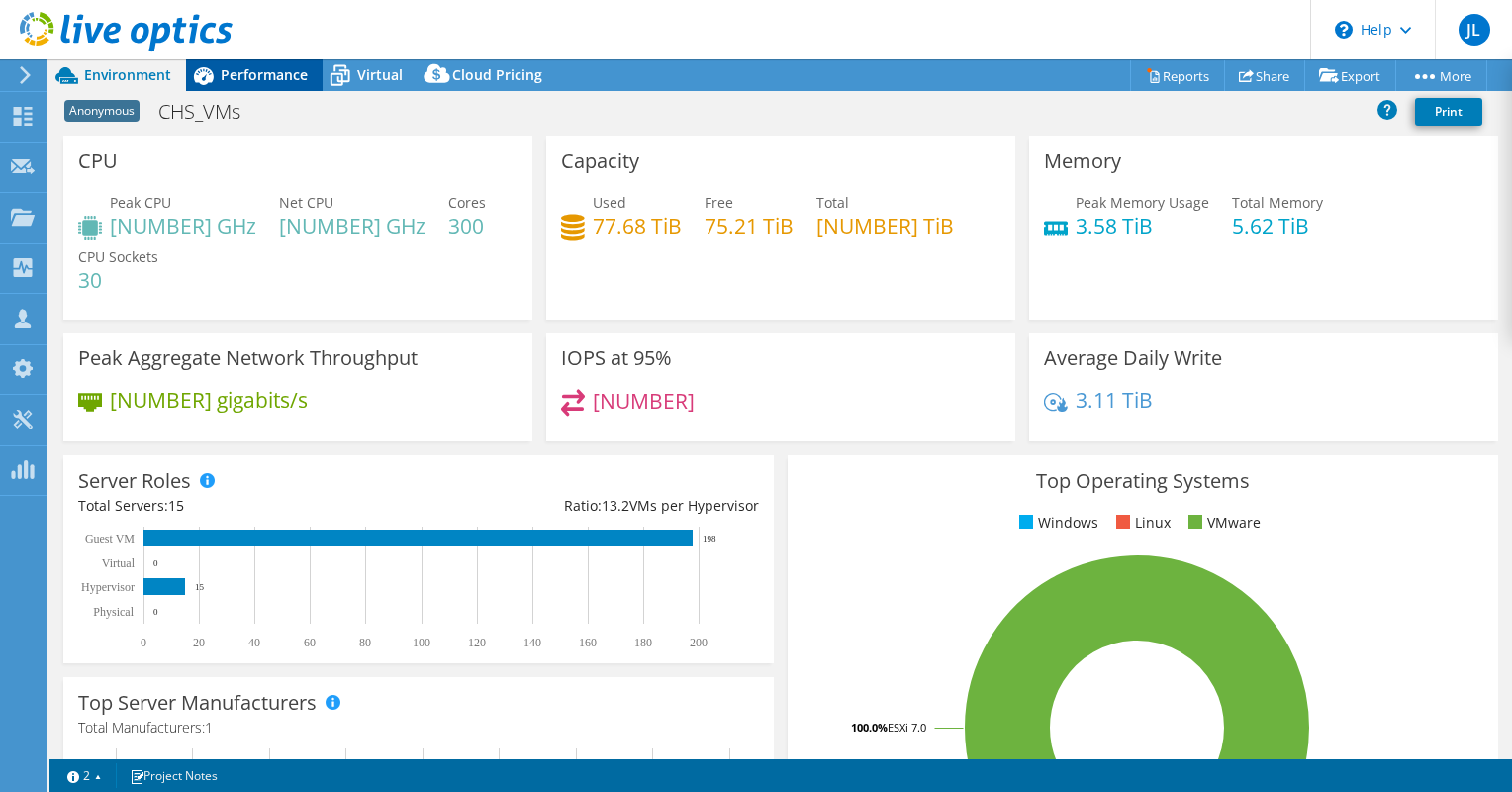 click on "Performance" at bounding box center [264, 74] 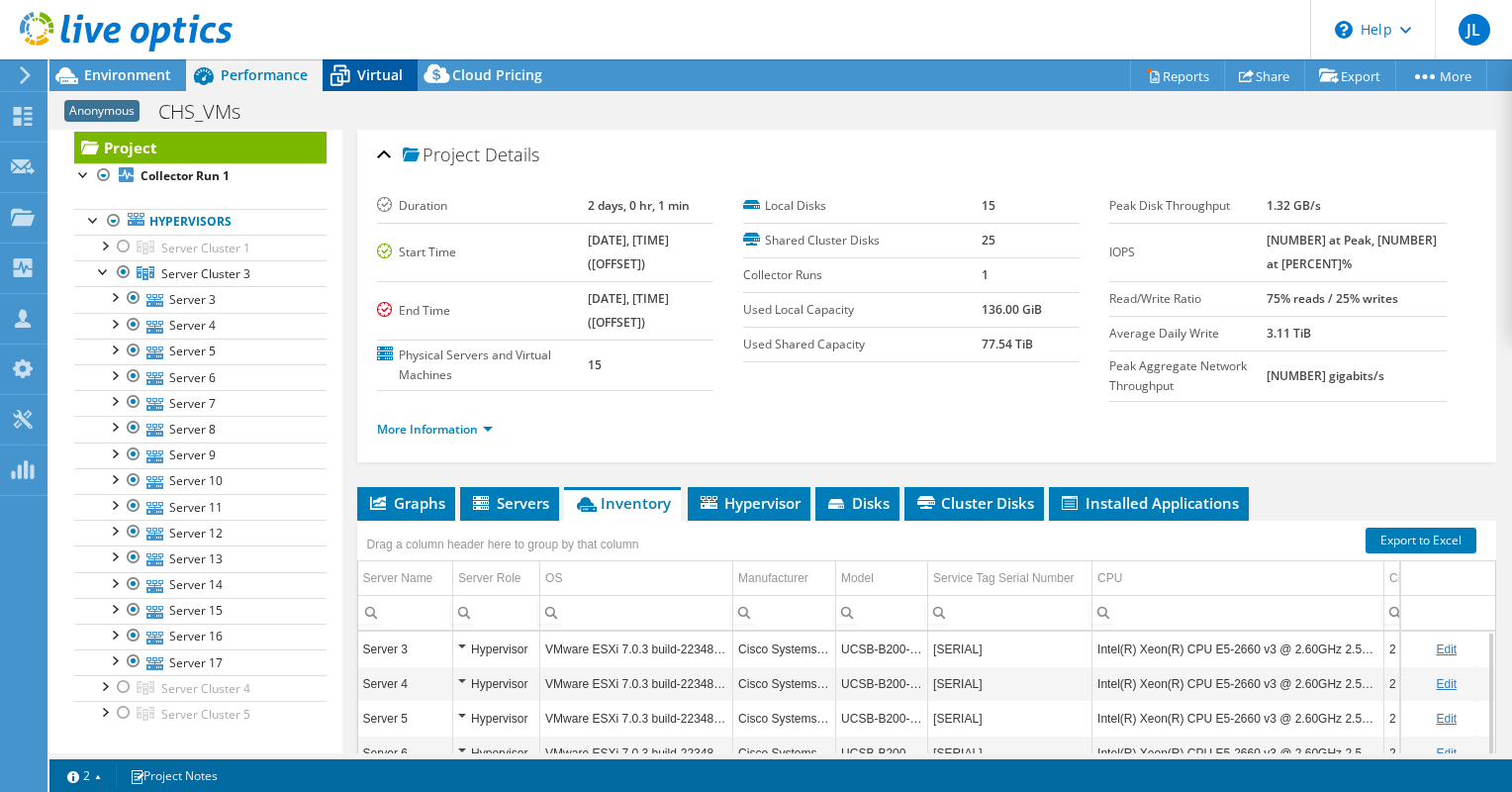 click 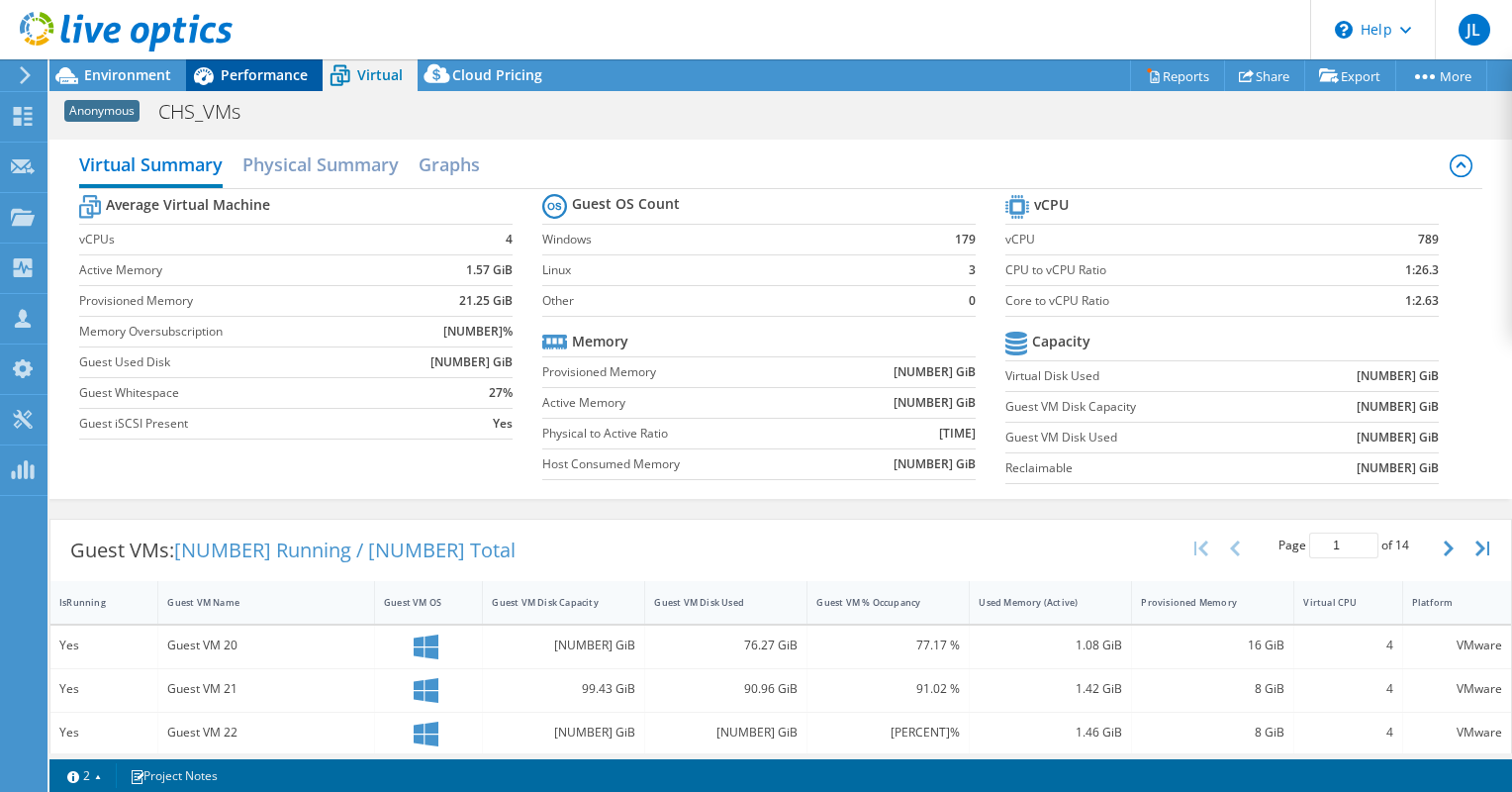 click on "Performance" at bounding box center [254, 75] 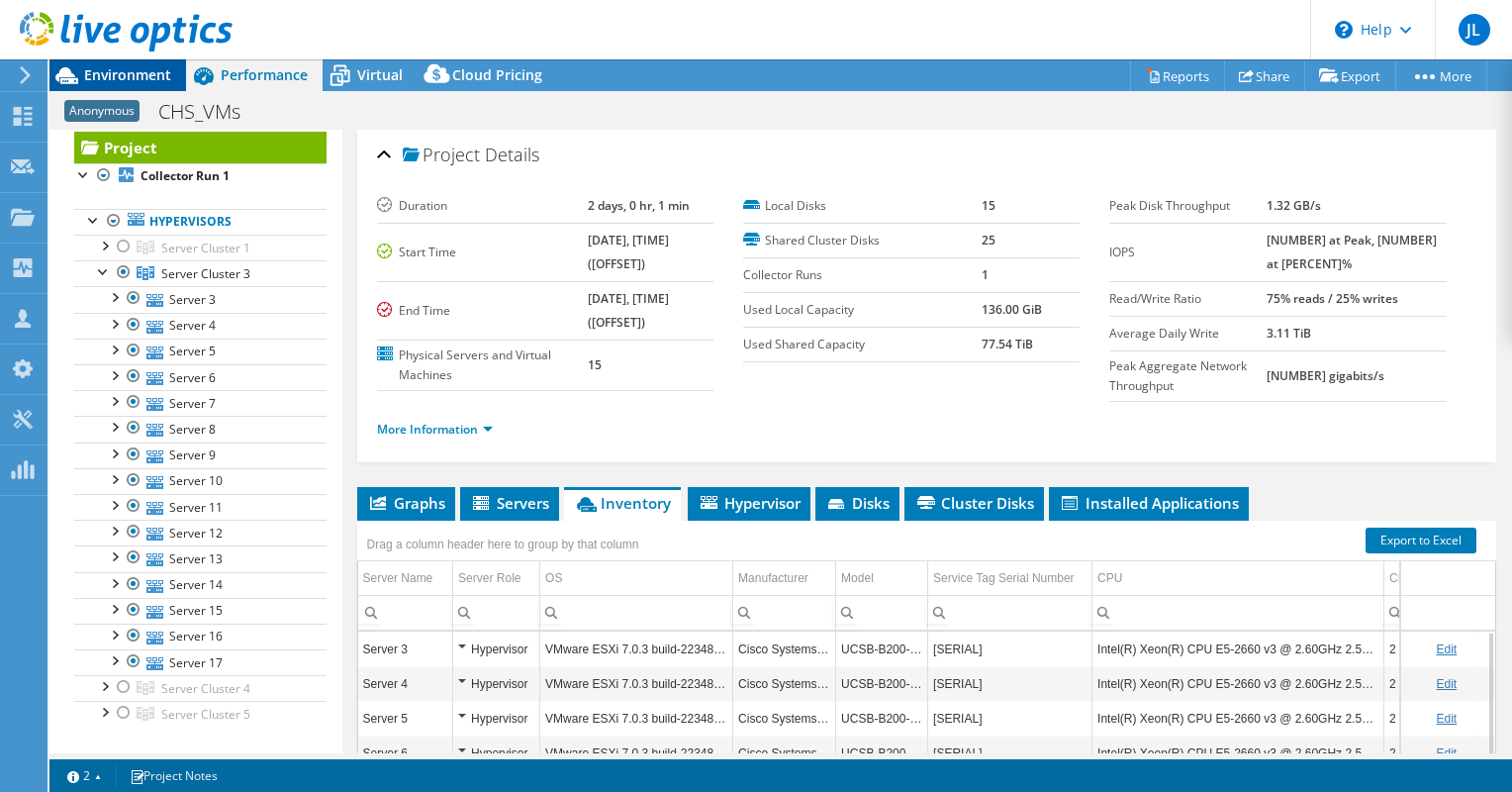 click on "Environment" at bounding box center [118, 75] 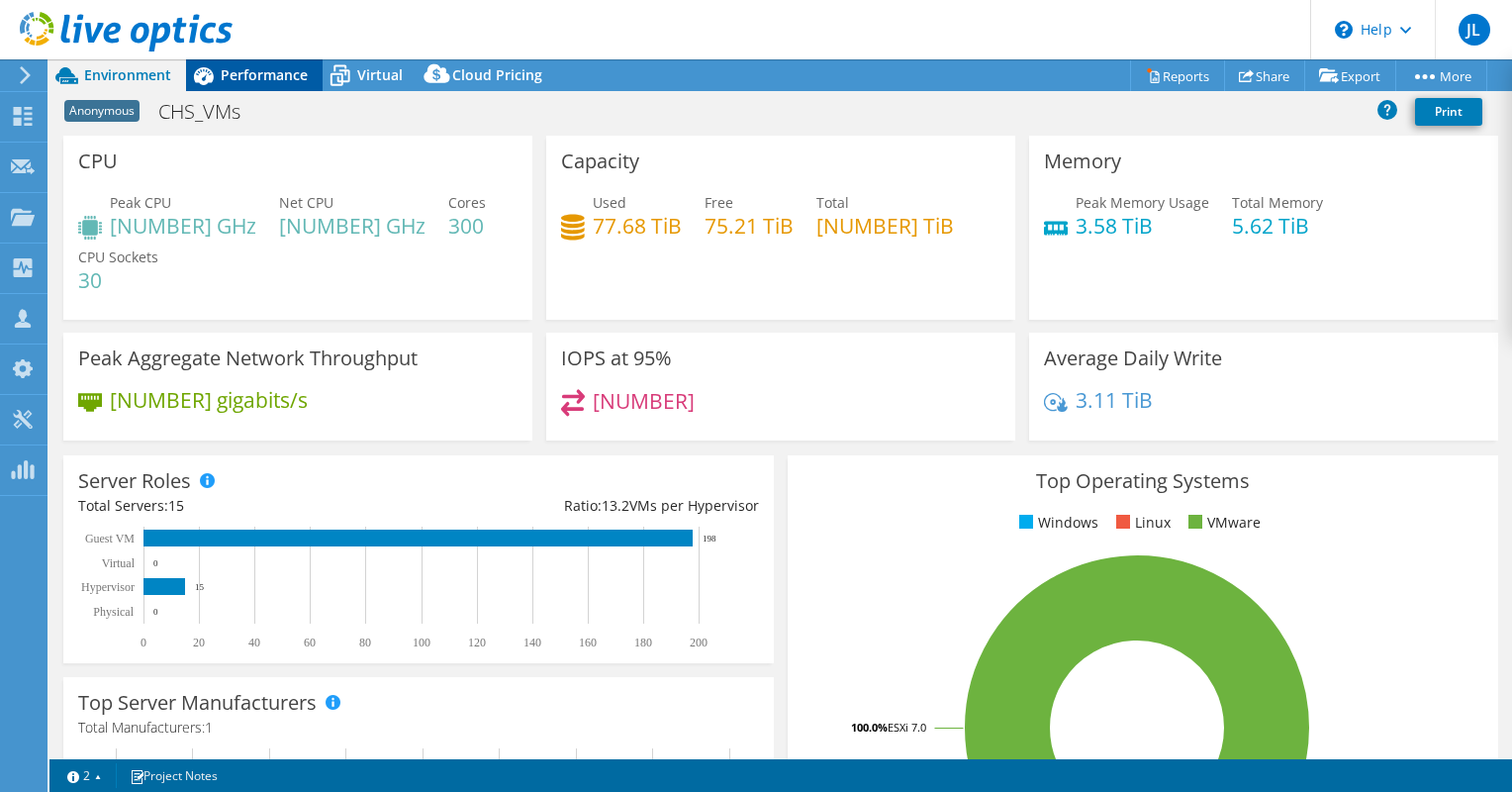 click 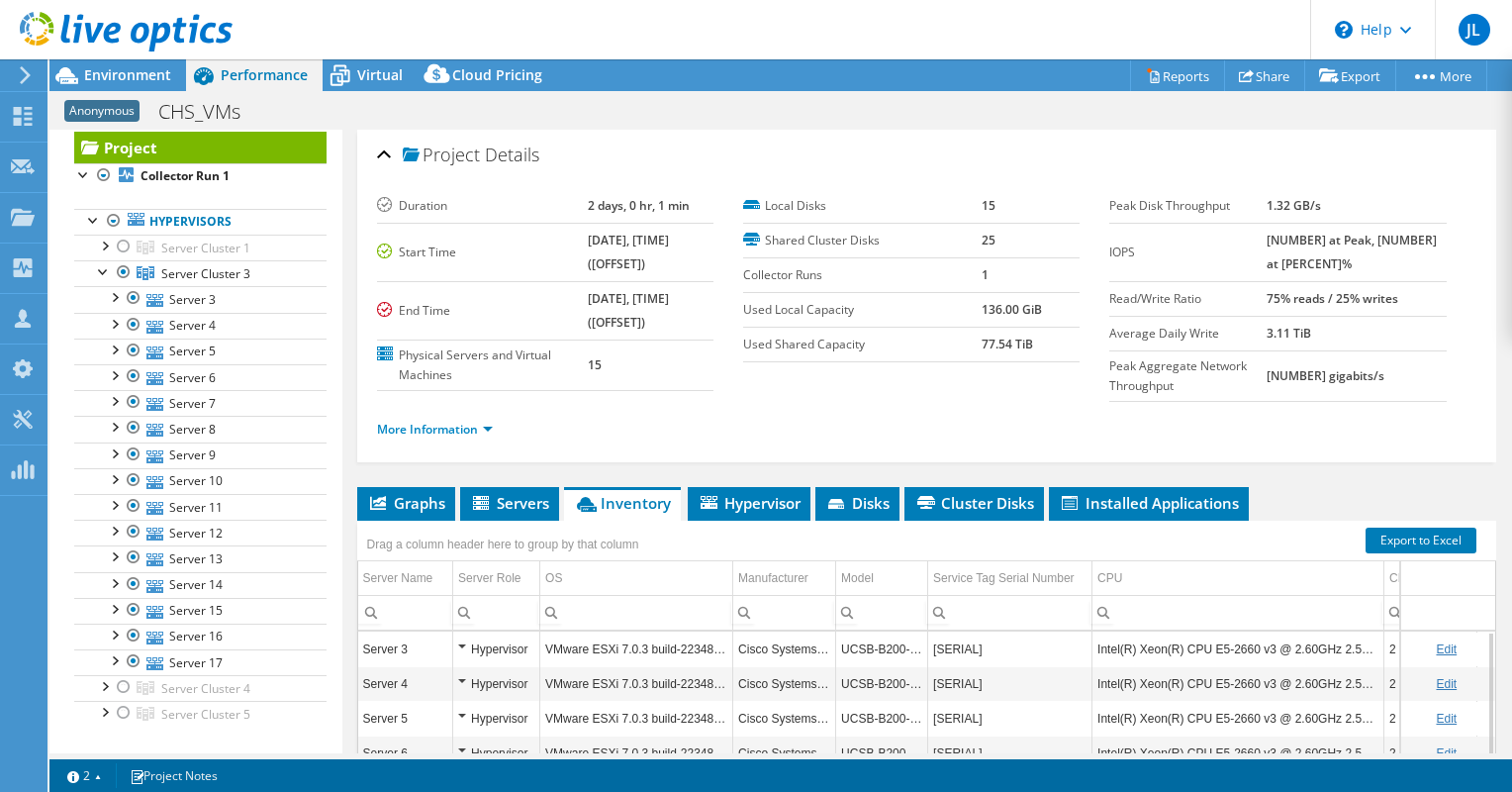 click at bounding box center (116, 33) 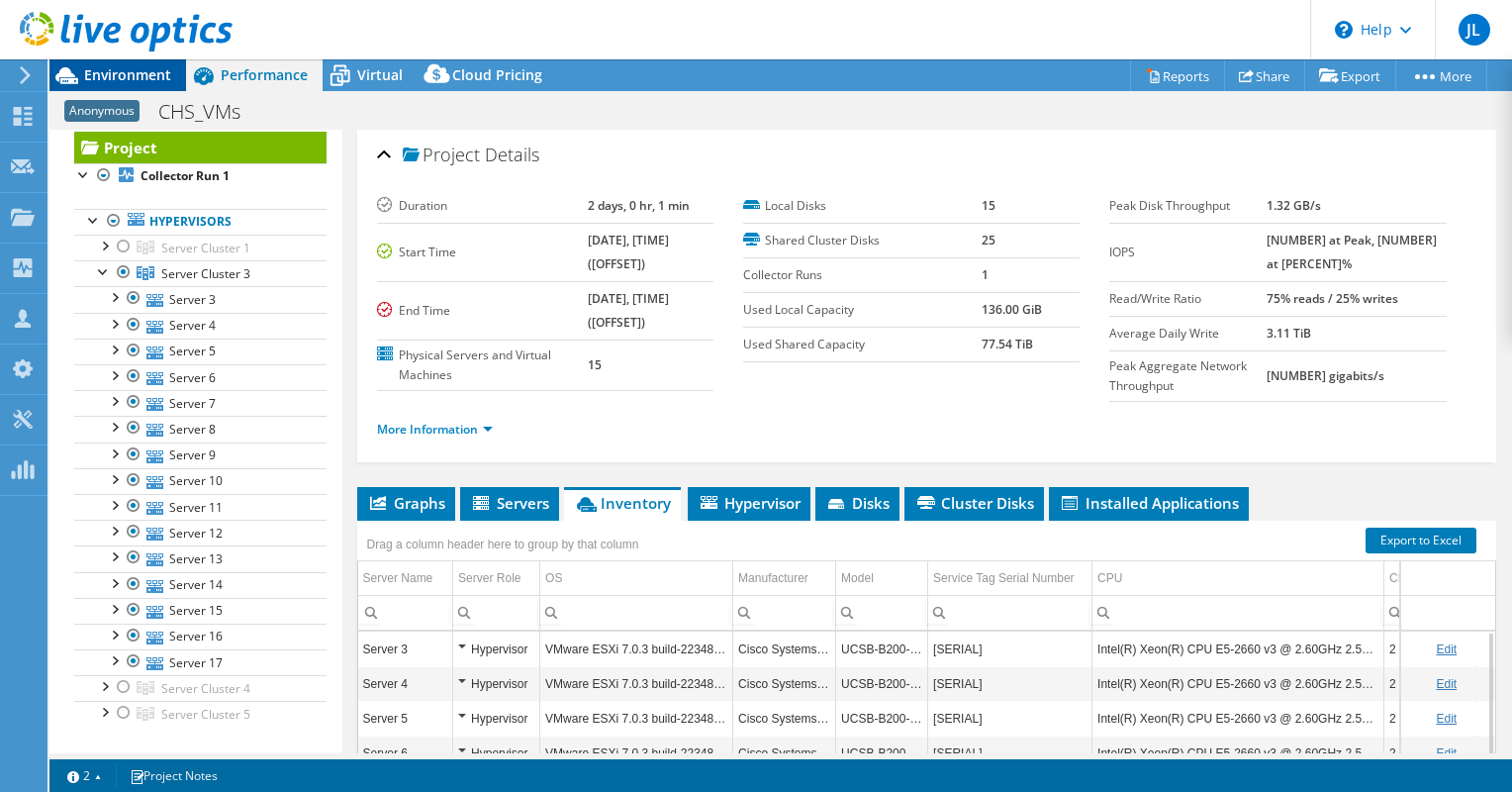 click on "Environment" at bounding box center (128, 74) 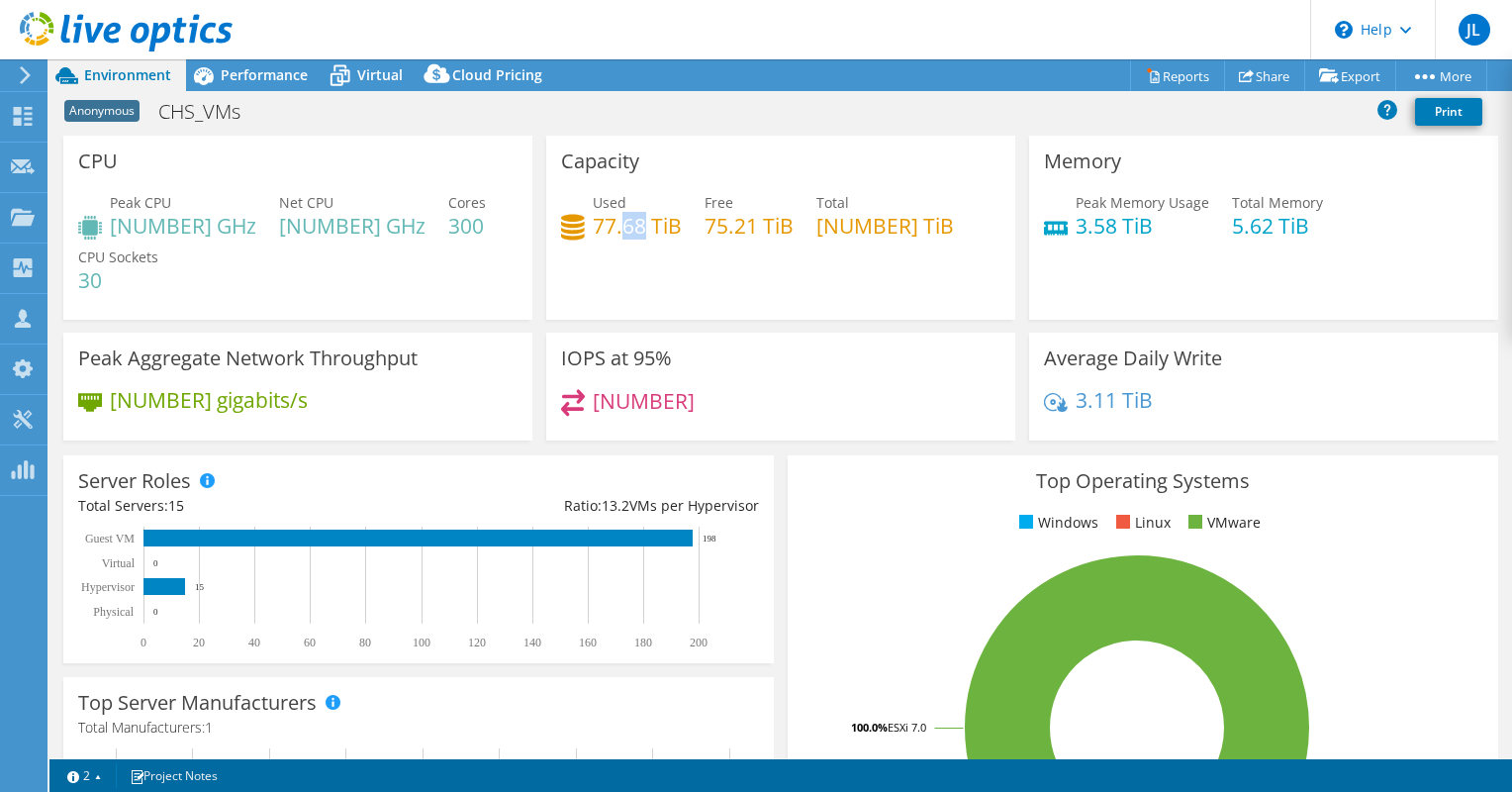 drag, startPoint x: 618, startPoint y: 224, endPoint x: 642, endPoint y: 224, distance: 24 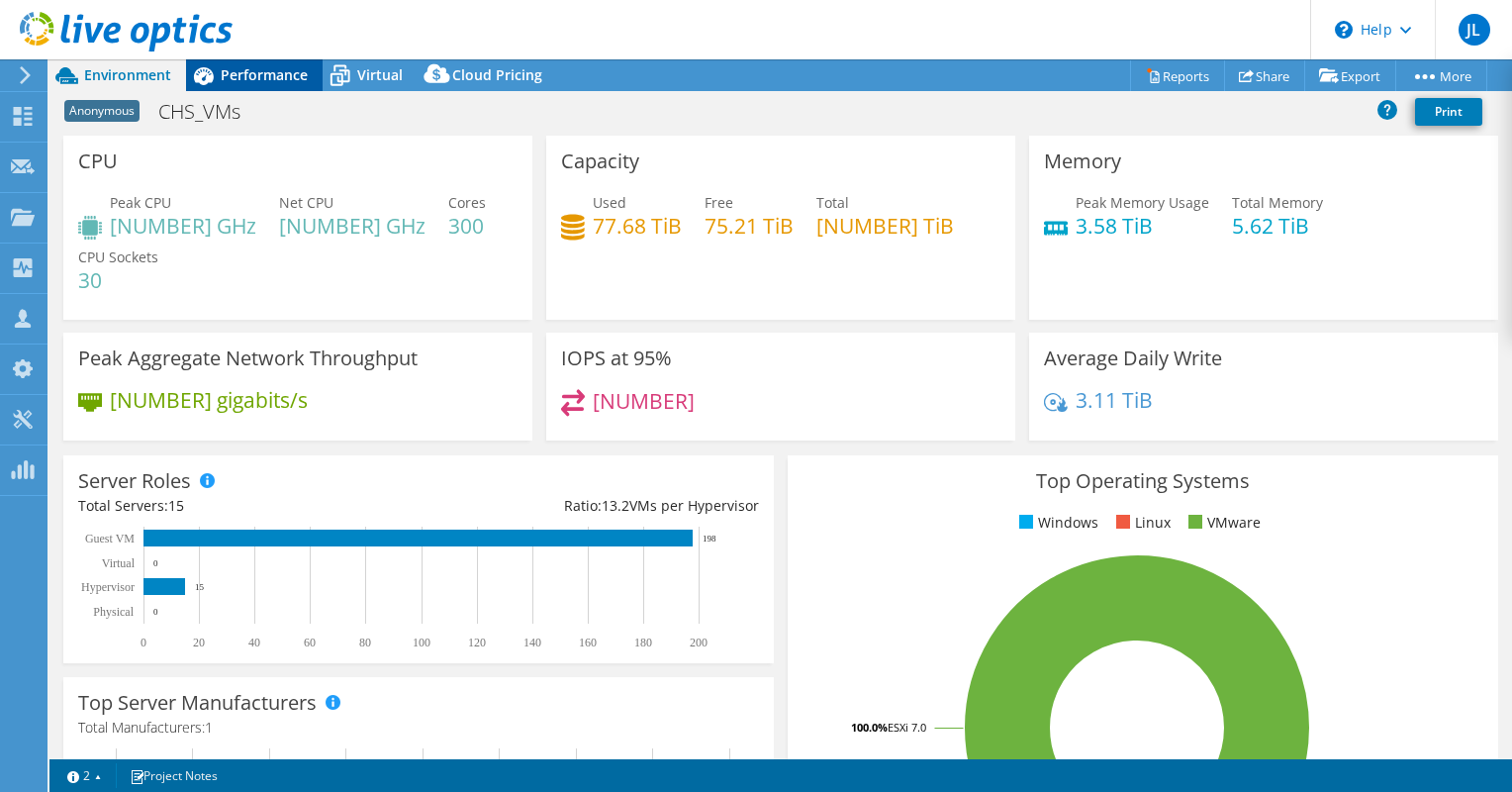click on "Performance" at bounding box center (264, 74) 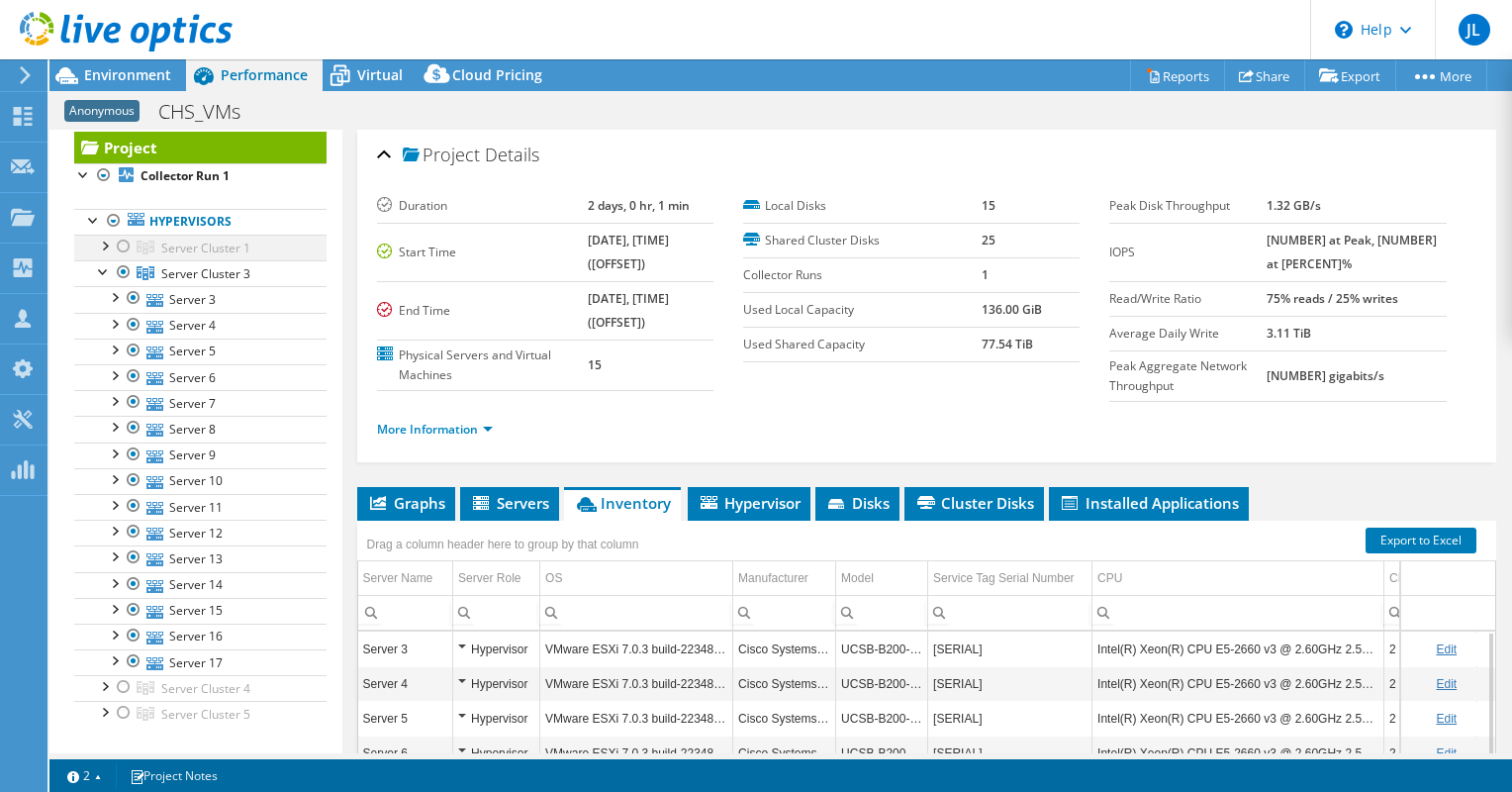 click at bounding box center [104, 245] 